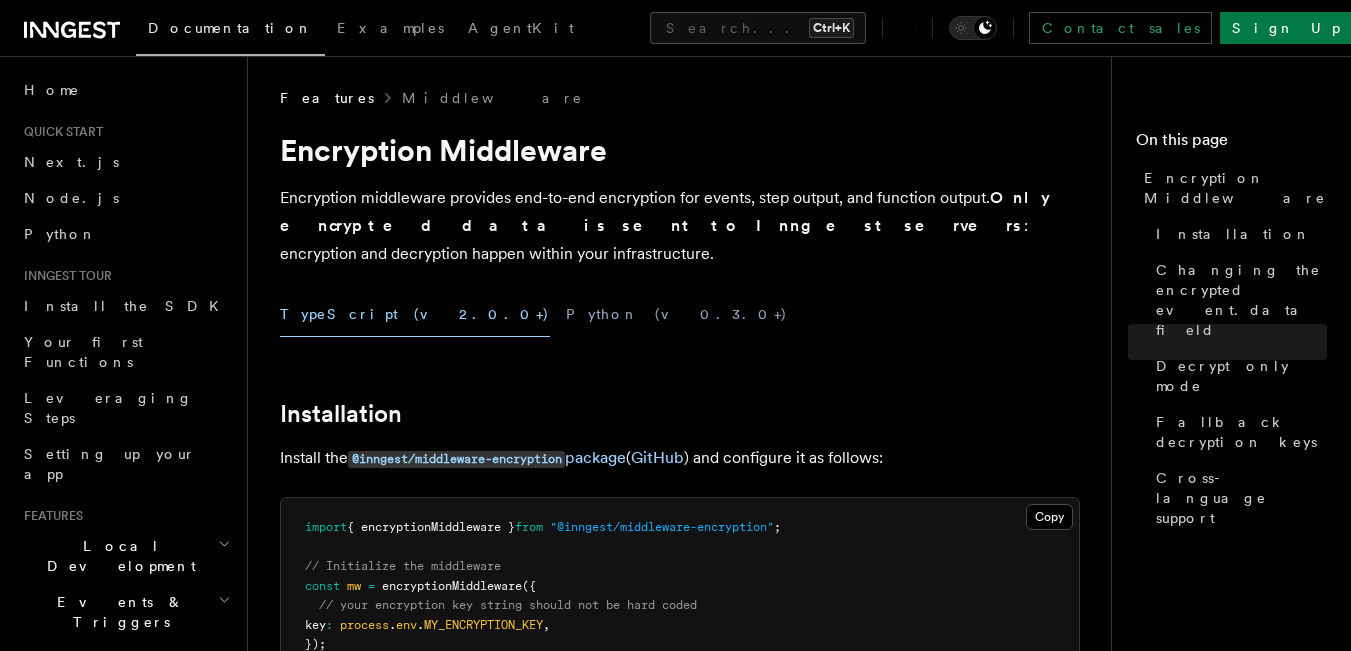 scroll, scrollTop: 1312, scrollLeft: 0, axis: vertical 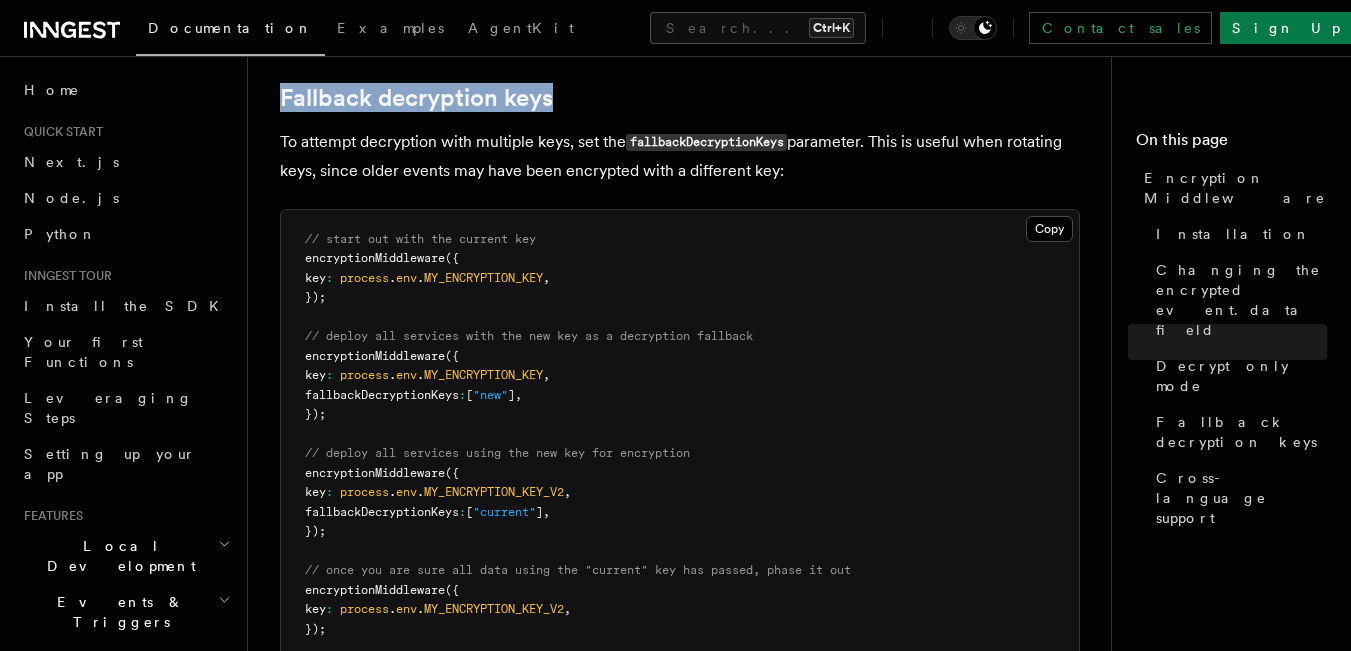 click on "Fallback decryption keys" at bounding box center (680, 98) 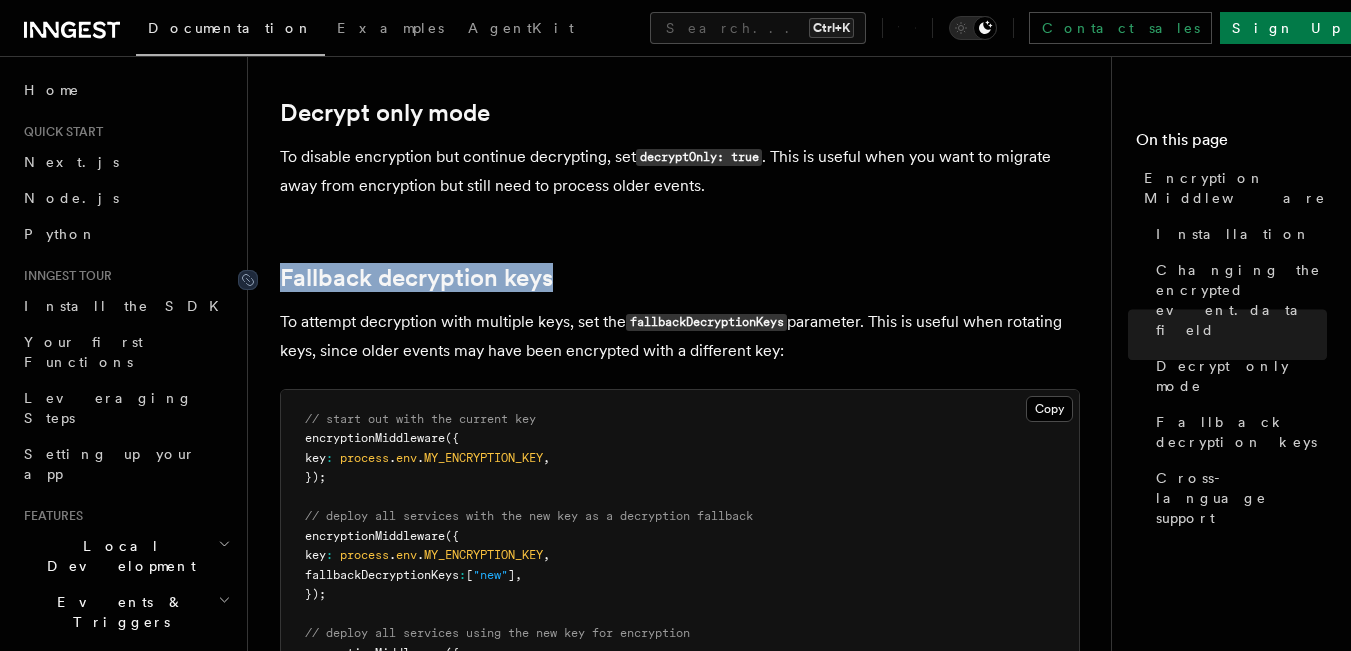 scroll, scrollTop: 1079, scrollLeft: 0, axis: vertical 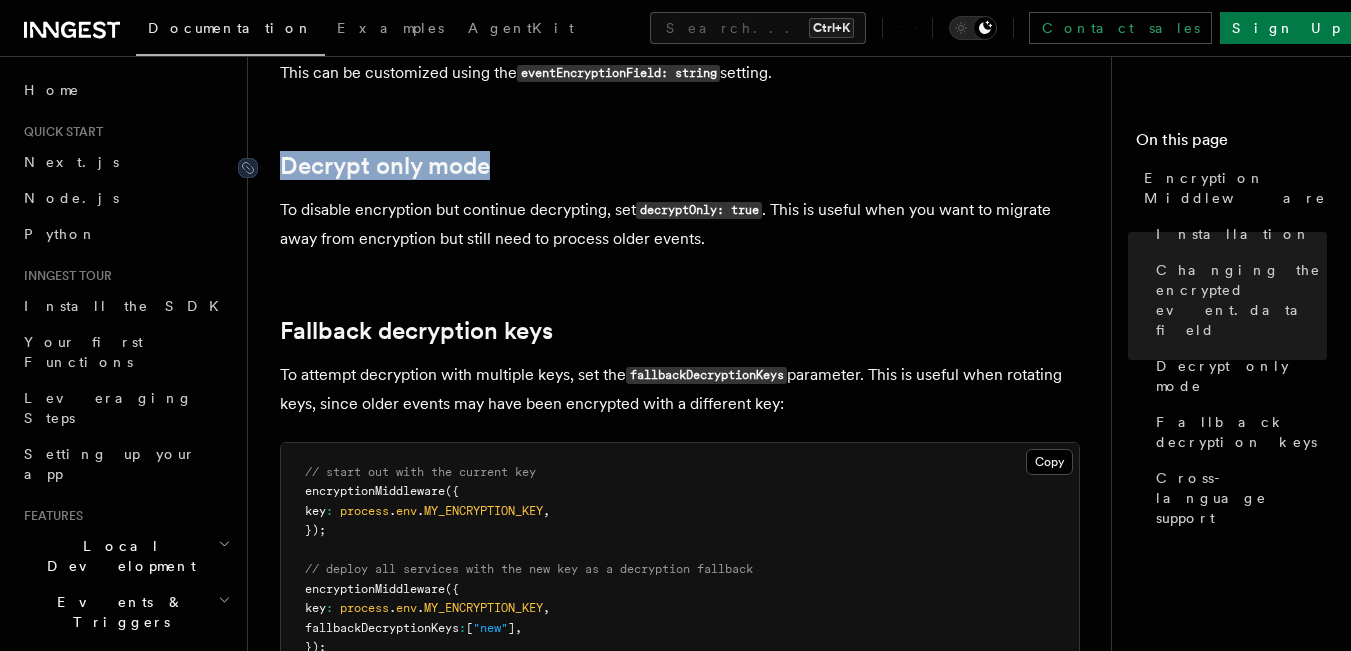 drag, startPoint x: 516, startPoint y: 140, endPoint x: 277, endPoint y: 139, distance: 239.00209 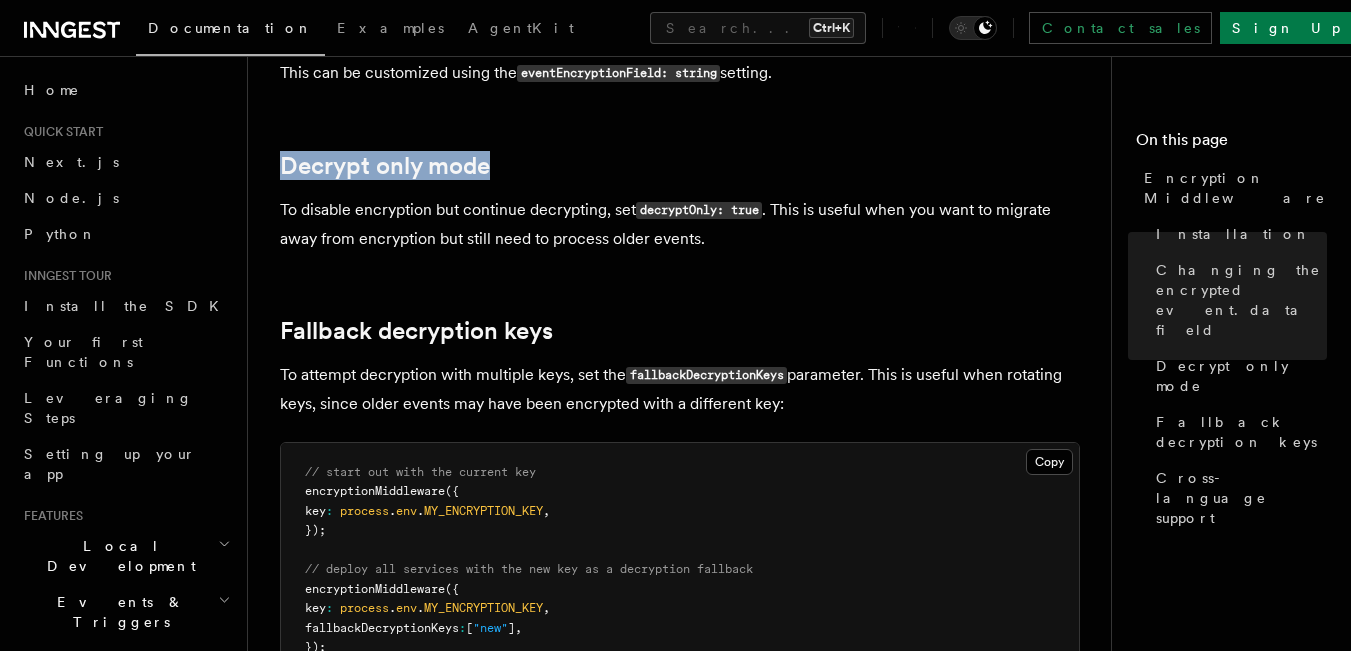 click on "Features Middleware Encryption Middleware
Encryption middleware provides end-to-end encryption for events, step output, and function output.  Only encrypted data is sent to Inngest servers : encryption and decryption happen within your infrastructure.
TypeScript (v2.0.0+) Python (v0.3.0+) Installation Install the  @inngest/middleware-encryption  package  ( GitHub ) and configure it as follows: Copy Copied import  { encryptionMiddleware }  from   "@inngest/middleware-encryption" ;
// Initialize the middleware
const   mw   =   encryptionMiddleware ({
// your encryption key string should not be hard coded
key :   process . env . MY_ENCRYPTION_KEY ,
});
// Use the middleware with Inngest
const   inngest   =   new   Inngest ({
id :   "my-app" ,
middleware :  [mw] ,
});
By default, the following will be encrypted:
All step data
All function output
Event data placed inside  data.encrypted
Changing the encrypted  event.data  field This can be customized using the  Copy" at bounding box center [687, 231] 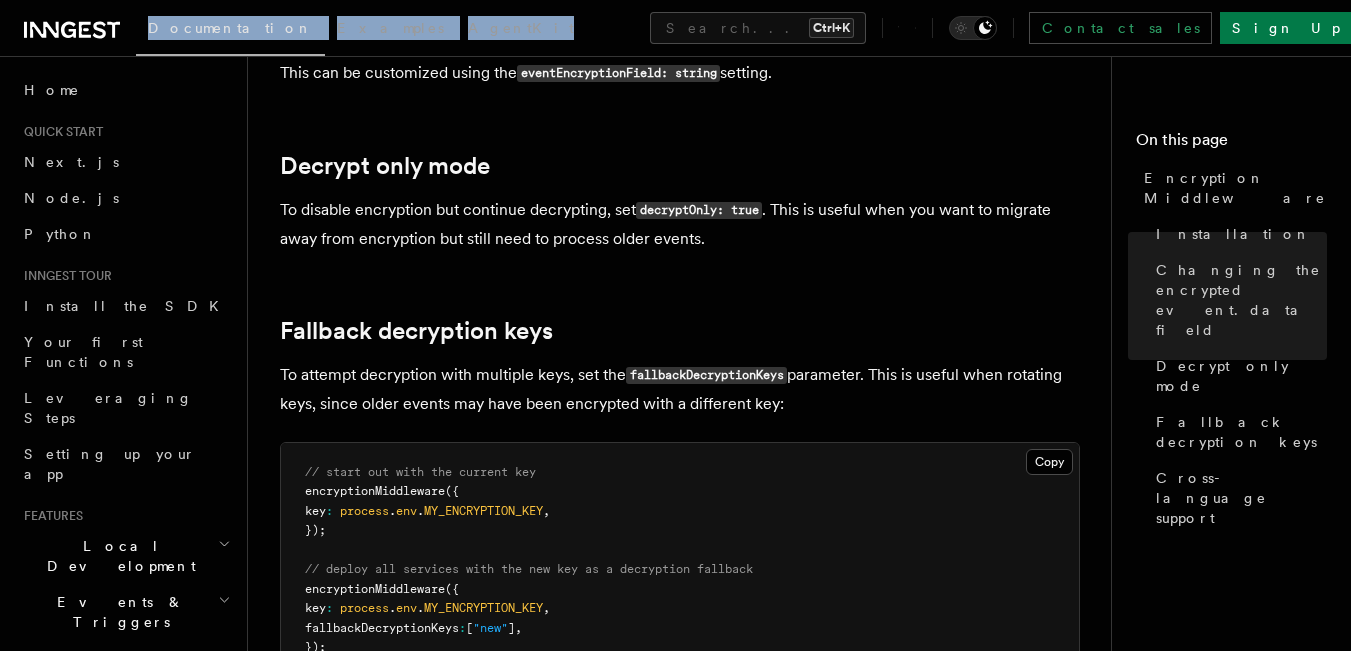 drag, startPoint x: 446, startPoint y: 23, endPoint x: 0, endPoint y: 3, distance: 446.4482 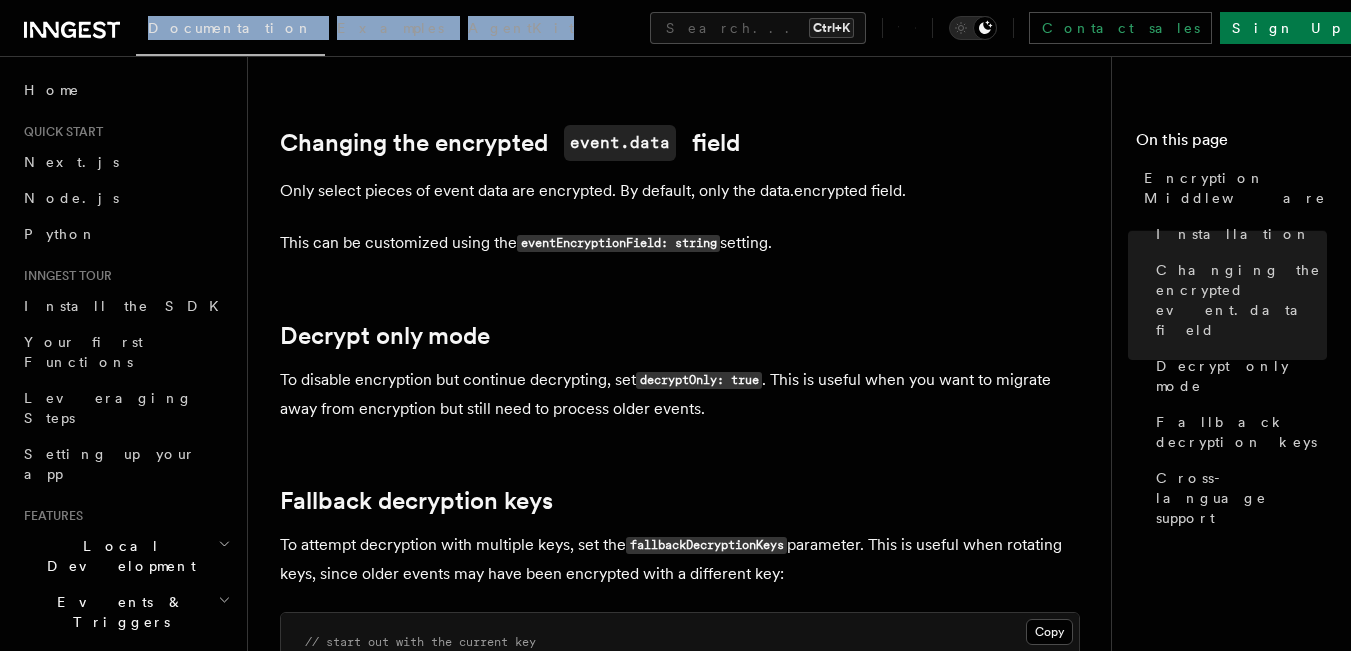 scroll, scrollTop: 845, scrollLeft: 0, axis: vertical 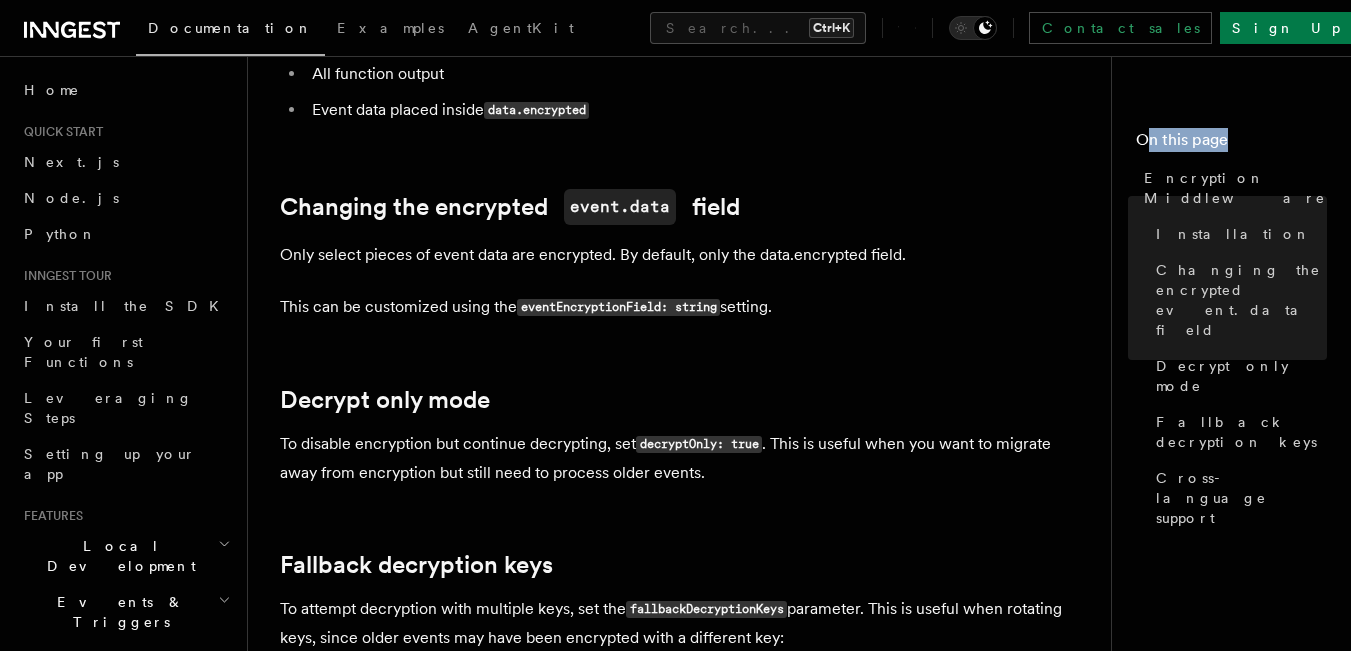 drag, startPoint x: 1149, startPoint y: 137, endPoint x: 1281, endPoint y: 133, distance: 132.0606 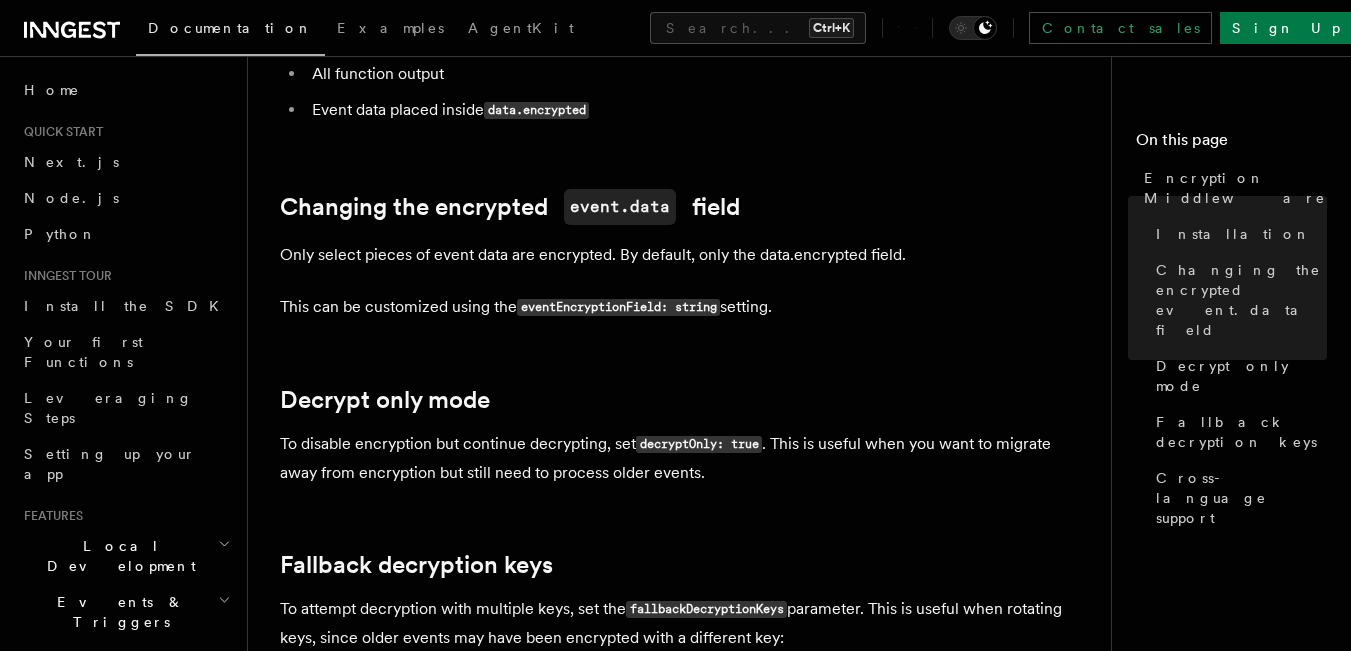 click on "On this page" at bounding box center (1231, 144) 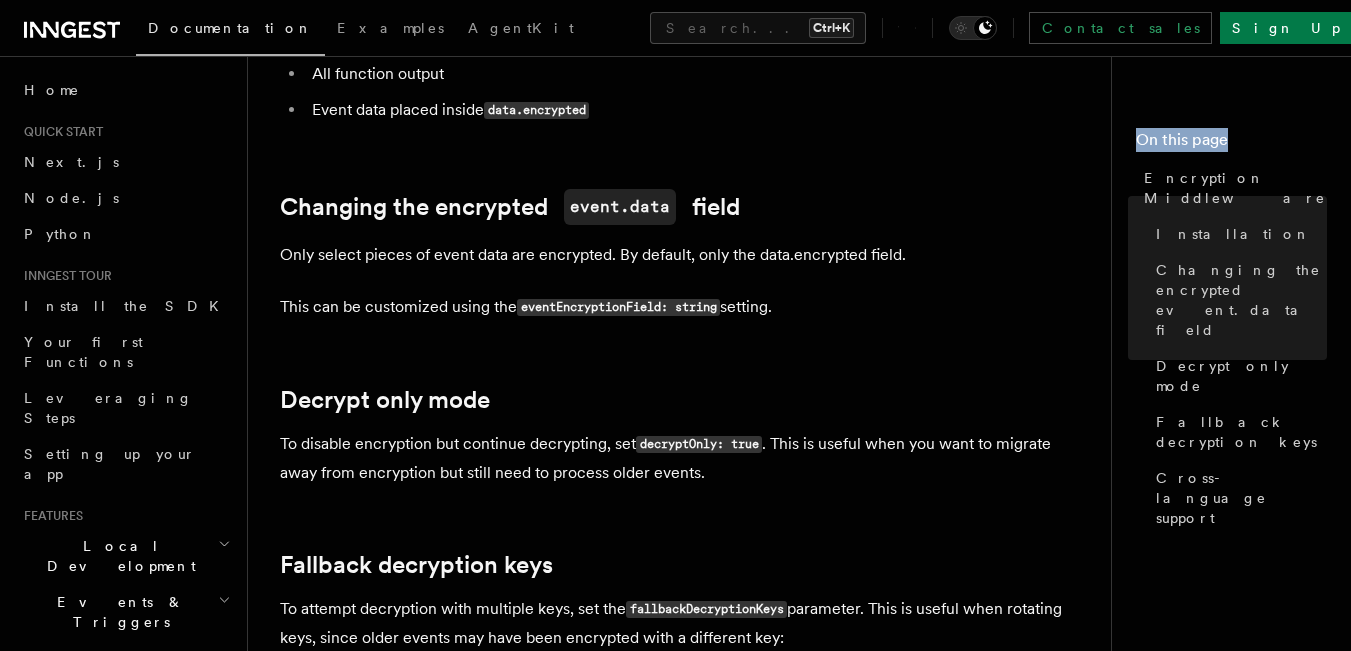 click on "On this page" at bounding box center [1231, 144] 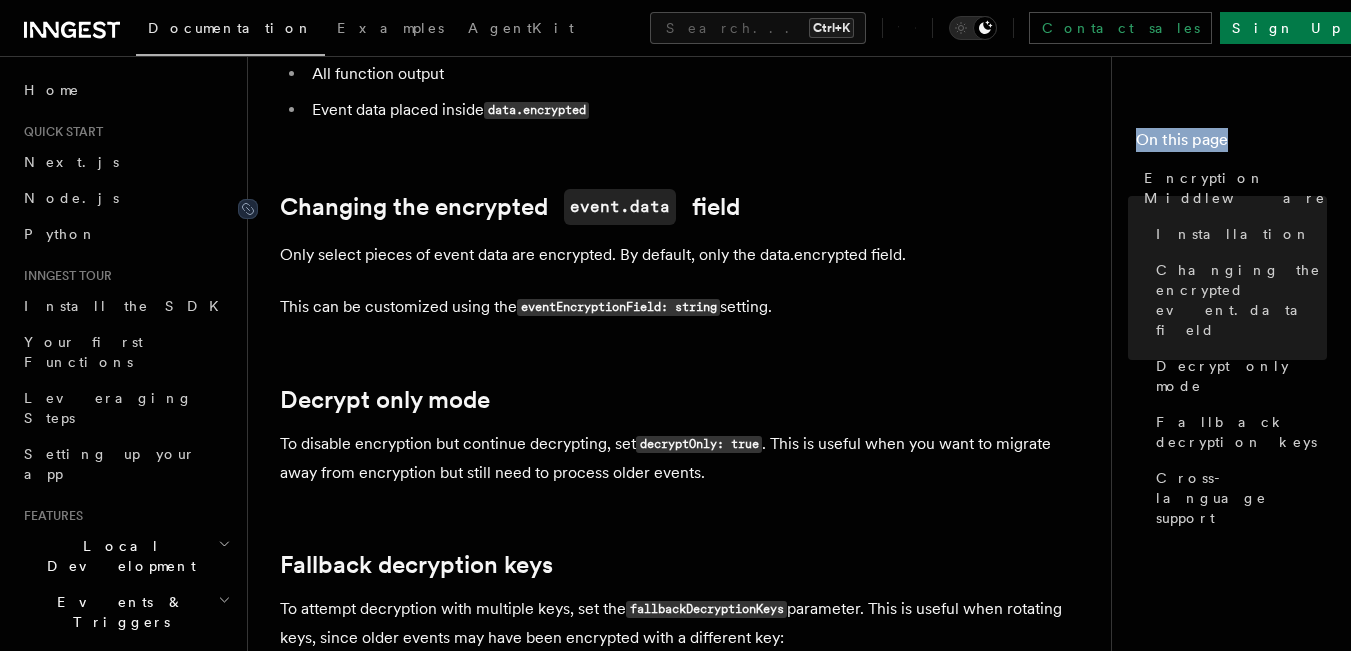 drag, startPoint x: 743, startPoint y: 167, endPoint x: 283, endPoint y: 163, distance: 460.0174 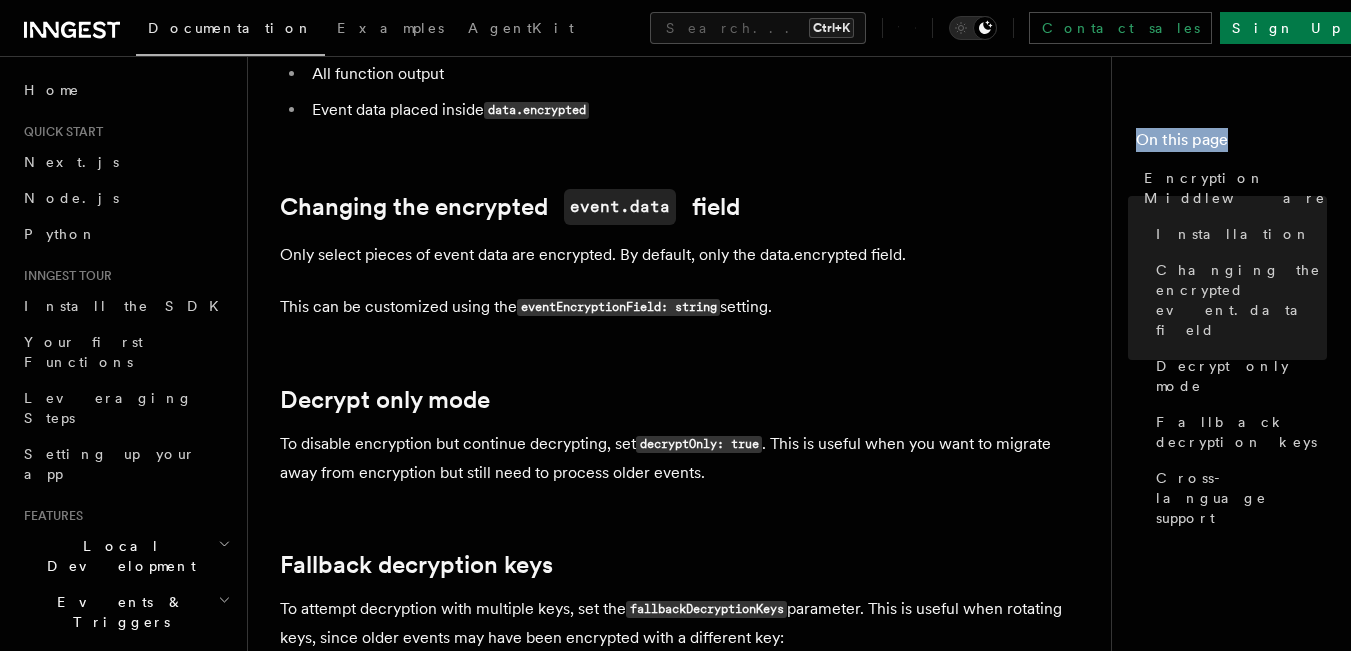 click on "Features Middleware Encryption Middleware
Encryption middleware provides end-to-end encryption for events, step output, and function output.  Only encrypted data is sent to Inngest servers : encryption and decryption happen within your infrastructure.
TypeScript (v2.0.0+) Python (v0.3.0+) Installation Install the  @inngest/middleware-encryption  package  ( GitHub ) and configure it as follows: Copy Copied import  { encryptionMiddleware }  from   "@inngest/middleware-encryption" ;
// Initialize the middleware
const   mw   =   encryptionMiddleware ({
// your encryption key string should not be hard coded
key :   process . env . MY_ENCRYPTION_KEY ,
});
// Use the middleware with Inngest
const   inngest   =   new   Inngest ({
id :   "my-app" ,
middleware :  [mw] ,
});
By default, the following will be encrypted:
All step data
All function output
Event data placed inside  data.encrypted
Changing the encrypted  event.data  field This can be customized using the  Copy" at bounding box center (687, 465) 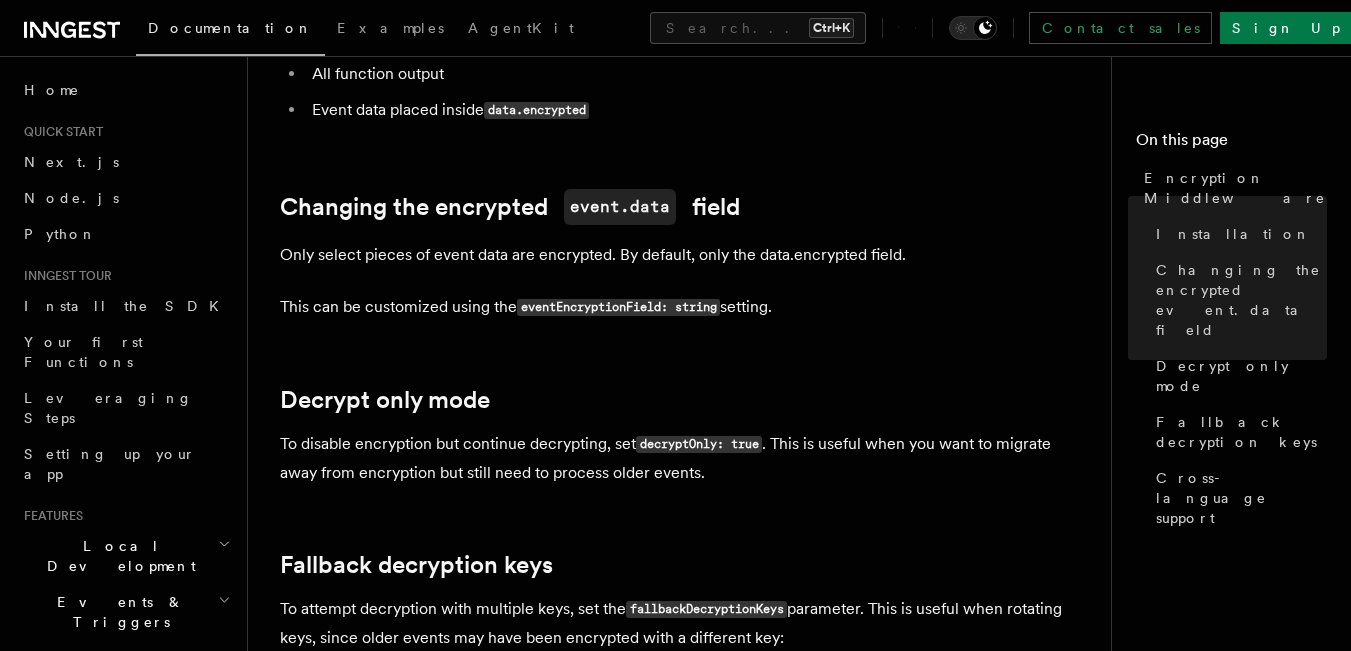click on "Features Middleware Encryption Middleware
Encryption middleware provides end-to-end encryption for events, step output, and function output.  Only encrypted data is sent to Inngest servers : encryption and decryption happen within your infrastructure.
TypeScript (v2.0.0+) Python (v0.3.0+) Installation Install the  @inngest/middleware-encryption  package  ( GitHub ) and configure it as follows: Copy Copied import  { encryptionMiddleware }  from   "@inngest/middleware-encryption" ;
// Initialize the middleware
const   mw   =   encryptionMiddleware ({
// your encryption key string should not be hard coded
key :   process . env . MY_ENCRYPTION_KEY ,
});
// Use the middleware with Inngest
const   inngest   =   new   Inngest ({
id :   "my-app" ,
middleware :  [mw] ,
});
By default, the following will be encrypted:
All step data
All function output
Event data placed inside  data.encrypted
Changing the encrypted  event.data  field This can be customized using the  Copy" at bounding box center [687, 465] 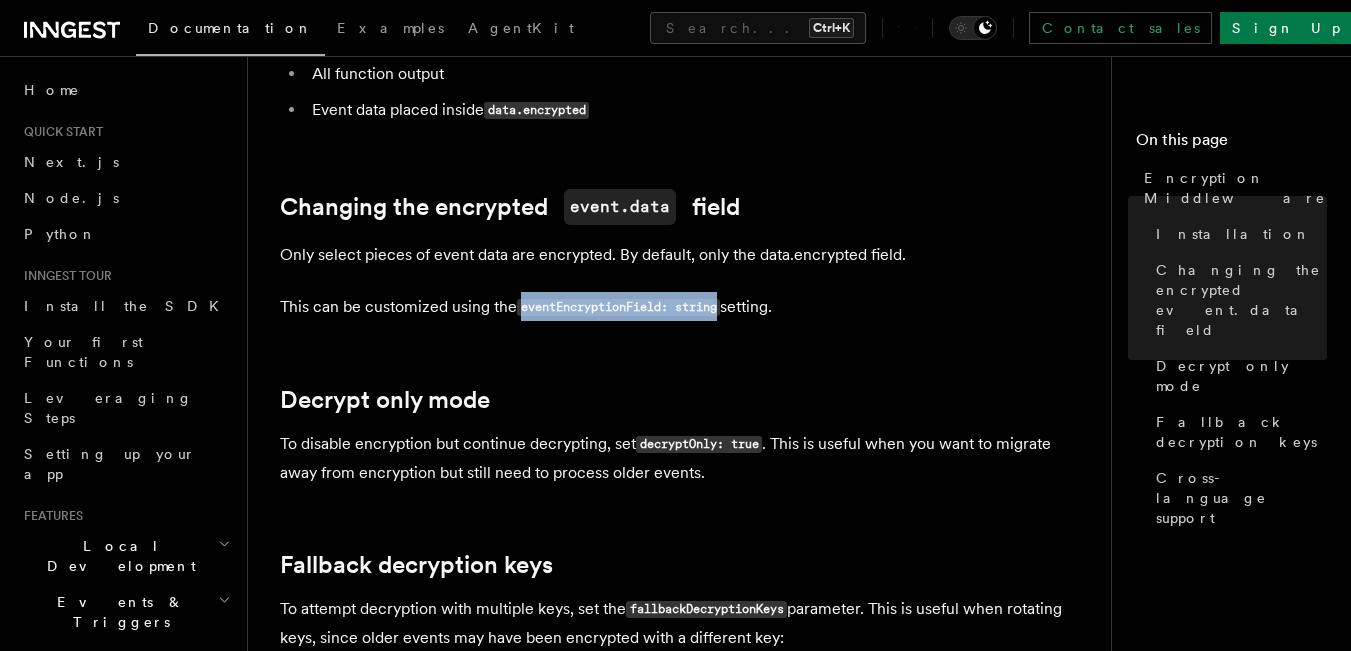 drag, startPoint x: 729, startPoint y: 285, endPoint x: 521, endPoint y: 291, distance: 208.08652 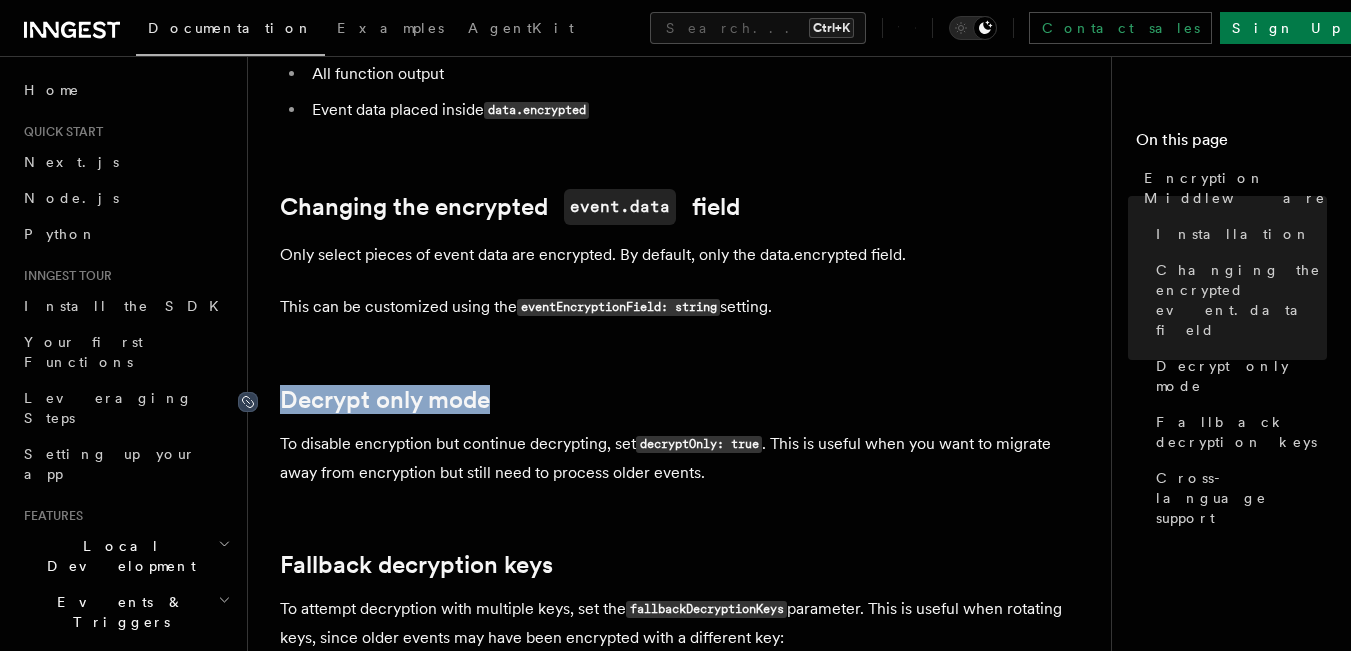 drag, startPoint x: 517, startPoint y: 375, endPoint x: 238, endPoint y: 368, distance: 279.0878 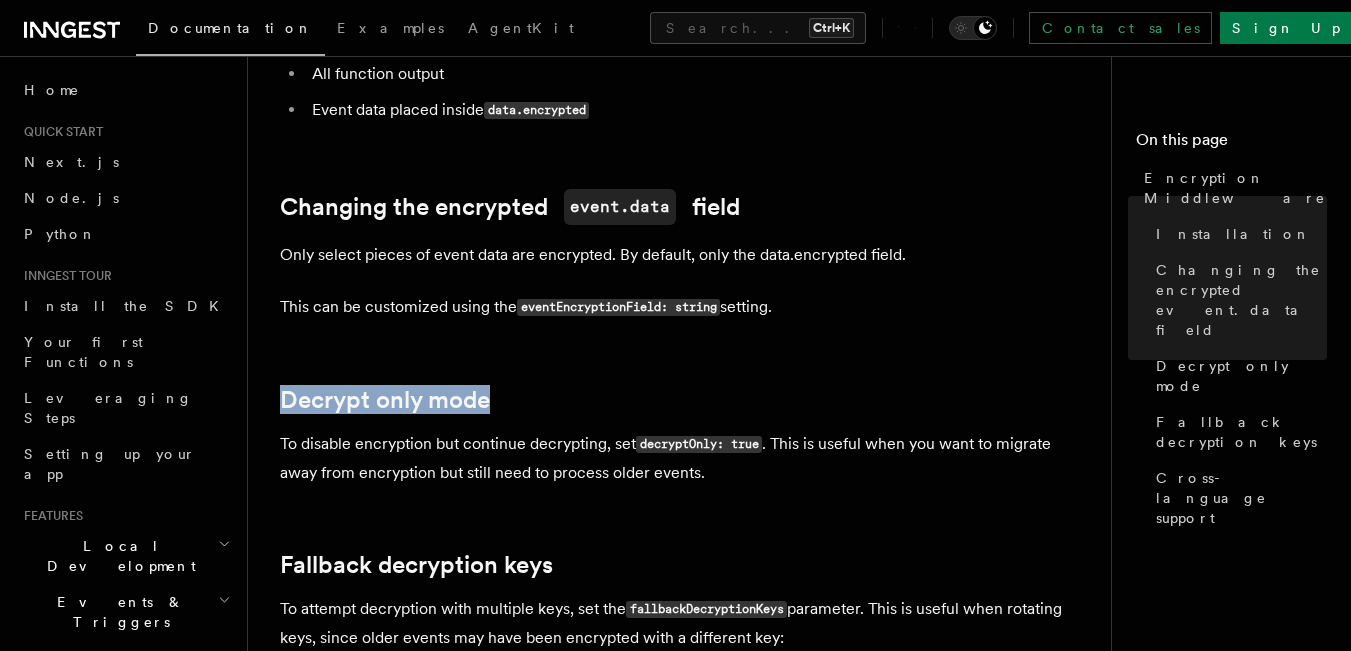 click on "Features Middleware Encryption Middleware
Encryption middleware provides end-to-end encryption for events, step output, and function output.  Only encrypted data is sent to Inngest servers : encryption and decryption happen within your infrastructure.
TypeScript (v2.0.0+) Python (v0.3.0+) Installation Install the  @inngest/middleware-encryption  package  ( GitHub ) and configure it as follows: Copy Copied import  { encryptionMiddleware }  from   "@inngest/middleware-encryption" ;
// Initialize the middleware
const   mw   =   encryptionMiddleware ({
// your encryption key string should not be hard coded
key :   process . env . MY_ENCRYPTION_KEY ,
});
// Use the middleware with Inngest
const   inngest   =   new   Inngest ({
id :   "my-app" ,
middleware :  [mw] ,
});
By default, the following will be encrypted:
All step data
All function output
Event data placed inside  data.encrypted
Changing the encrypted  event.data  field This can be customized using the  Copy" at bounding box center [687, 465] 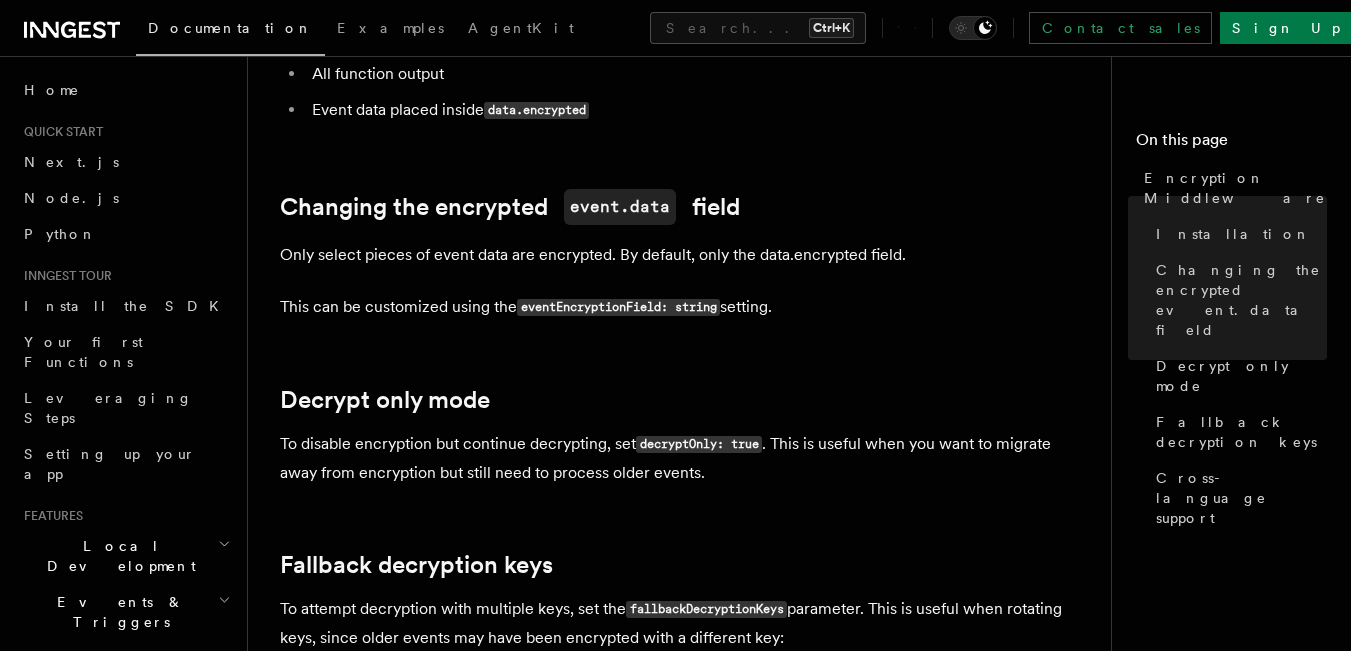 click on "Features Middleware Encryption Middleware
Encryption middleware provides end-to-end encryption for events, step output, and function output.  Only encrypted data is sent to Inngest servers : encryption and decryption happen within your infrastructure.
TypeScript (v2.0.0+) Python (v0.3.0+) Installation Install the  @inngest/middleware-encryption  package  ( GitHub ) and configure it as follows: Copy Copied import  { encryptionMiddleware }  from   "@inngest/middleware-encryption" ;
// Initialize the middleware
const   mw   =   encryptionMiddleware ({
// your encryption key string should not be hard coded
key :   process . env . MY_ENCRYPTION_KEY ,
});
// Use the middleware with Inngest
const   inngest   =   new   Inngest ({
id :   "my-app" ,
middleware :  [mw] ,
});
By default, the following will be encrypted:
All step data
All function output
Event data placed inside  data.encrypted
Changing the encrypted  event.data  field This can be customized using the  Copy" at bounding box center [687, 465] 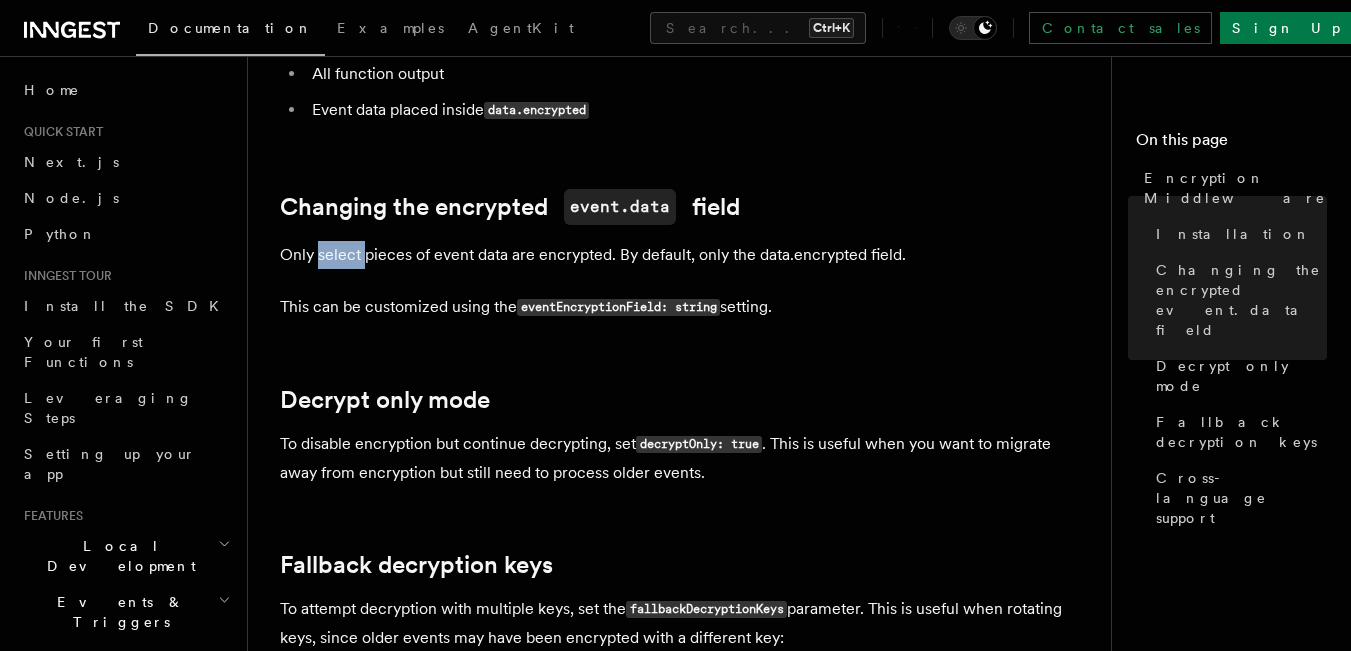 click on "Features Middleware Encryption Middleware
Encryption middleware provides end-to-end encryption for events, step output, and function output.  Only encrypted data is sent to Inngest servers : encryption and decryption happen within your infrastructure.
TypeScript (v2.0.0+) Python (v0.3.0+) Installation Install the  @inngest/middleware-encryption  package  ( GitHub ) and configure it as follows: Copy Copied import  { encryptionMiddleware }  from   "@inngest/middleware-encryption" ;
// Initialize the middleware
const   mw   =   encryptionMiddleware ({
// your encryption key string should not be hard coded
key :   process . env . MY_ENCRYPTION_KEY ,
});
// Use the middleware with Inngest
const   inngest   =   new   Inngest ({
id :   "my-app" ,
middleware :  [mw] ,
});
By default, the following will be encrypted:
All step data
All function output
Event data placed inside  data.encrypted
Changing the encrypted  event.data  field This can be customized using the  Copy" at bounding box center (687, 465) 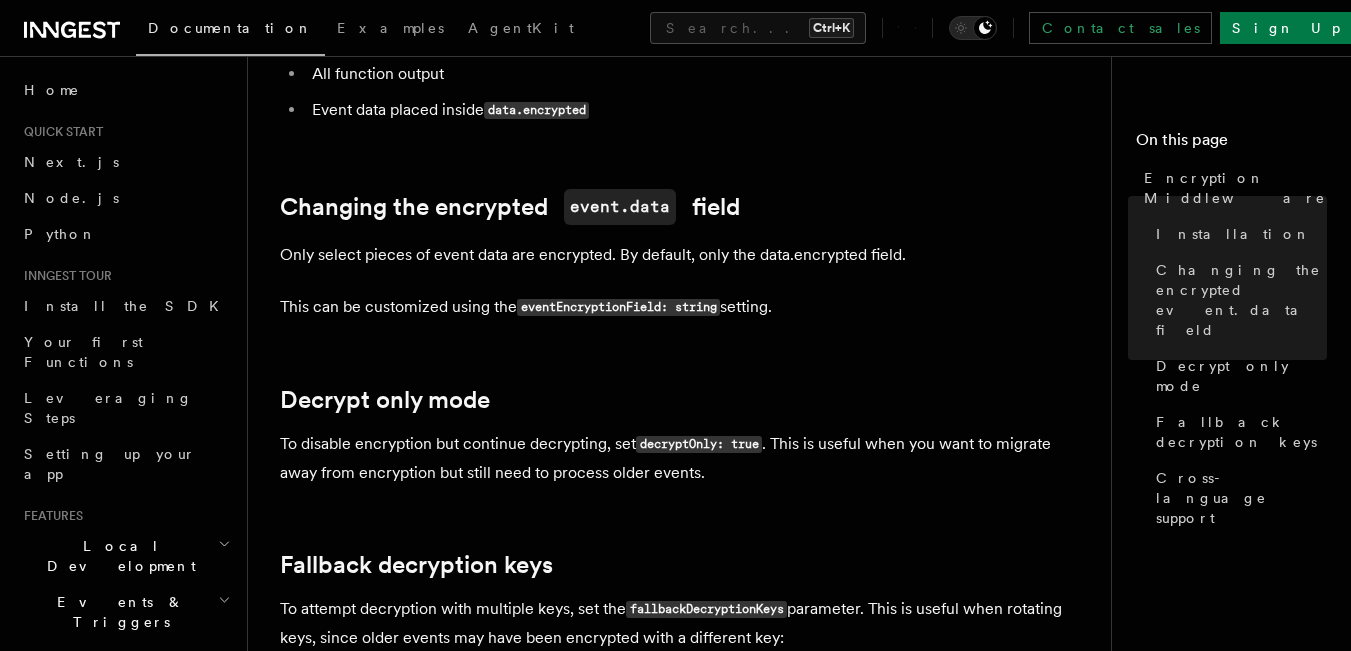 click on "Features Middleware Encryption Middleware
Encryption middleware provides end-to-end encryption for events, step output, and function output.  Only encrypted data is sent to Inngest servers : encryption and decryption happen within your infrastructure.
TypeScript (v2.0.0+) Python (v0.3.0+) Installation Install the  @inngest/middleware-encryption  package  ( GitHub ) and configure it as follows: Copy Copied import  { encryptionMiddleware }  from   "@inngest/middleware-encryption" ;
// Initialize the middleware
const   mw   =   encryptionMiddleware ({
// your encryption key string should not be hard coded
key :   process . env . MY_ENCRYPTION_KEY ,
});
// Use the middleware with Inngest
const   inngest   =   new   Inngest ({
id :   "my-app" ,
middleware :  [mw] ,
});
By default, the following will be encrypted:
All step data
All function output
Event data placed inside  data.encrypted
Changing the encrypted  event.data  field This can be customized using the  Copy" at bounding box center [687, 465] 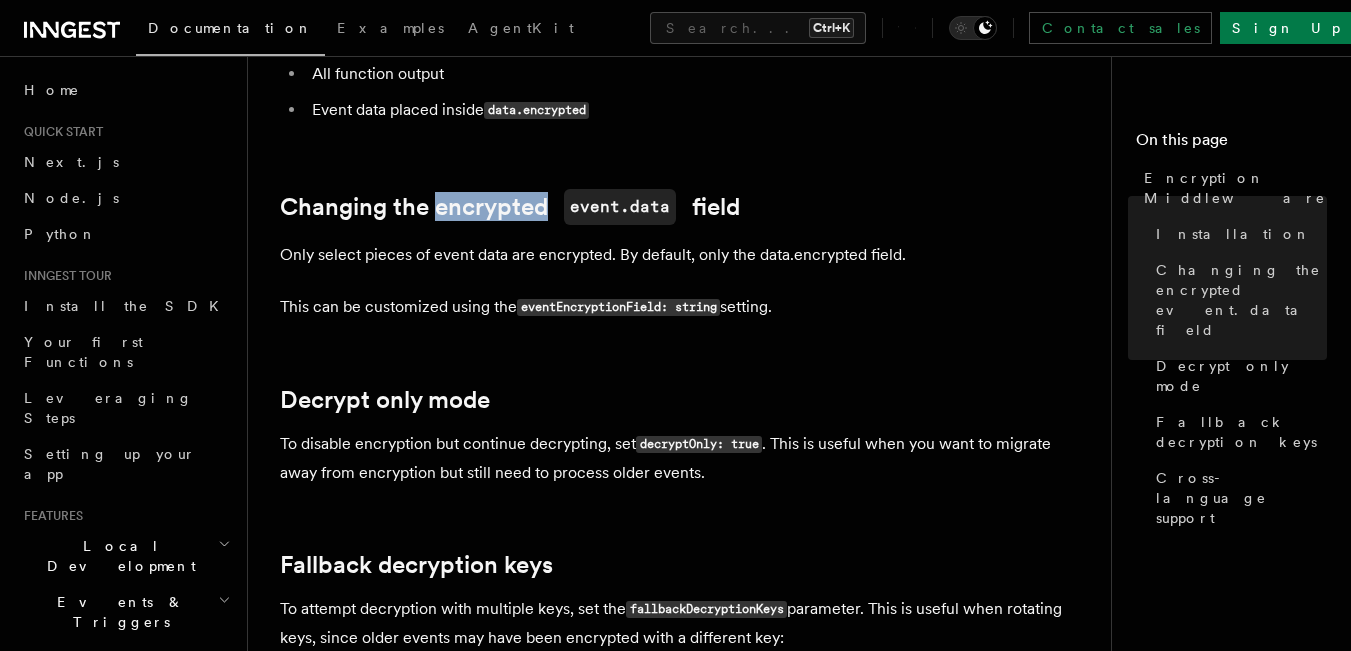 click on "Features Middleware Encryption Middleware
Encryption middleware provides end-to-end encryption for events, step output, and function output.  Only encrypted data is sent to Inngest servers : encryption and decryption happen within your infrastructure.
TypeScript (v2.0.0+) Python (v0.3.0+) Installation Install the  @inngest/middleware-encryption  package  ( GitHub ) and configure it as follows: Copy Copied import  { encryptionMiddleware }  from   "@inngest/middleware-encryption" ;
// Initialize the middleware
const   mw   =   encryptionMiddleware ({
// your encryption key string should not be hard coded
key :   process . env . MY_ENCRYPTION_KEY ,
});
// Use the middleware with Inngest
const   inngest   =   new   Inngest ({
id :   "my-app" ,
middleware :  [mw] ,
});
By default, the following will be encrypted:
All step data
All function output
Event data placed inside  data.encrypted
Changing the encrypted  event.data  field This can be customized using the  Copy" at bounding box center (687, 465) 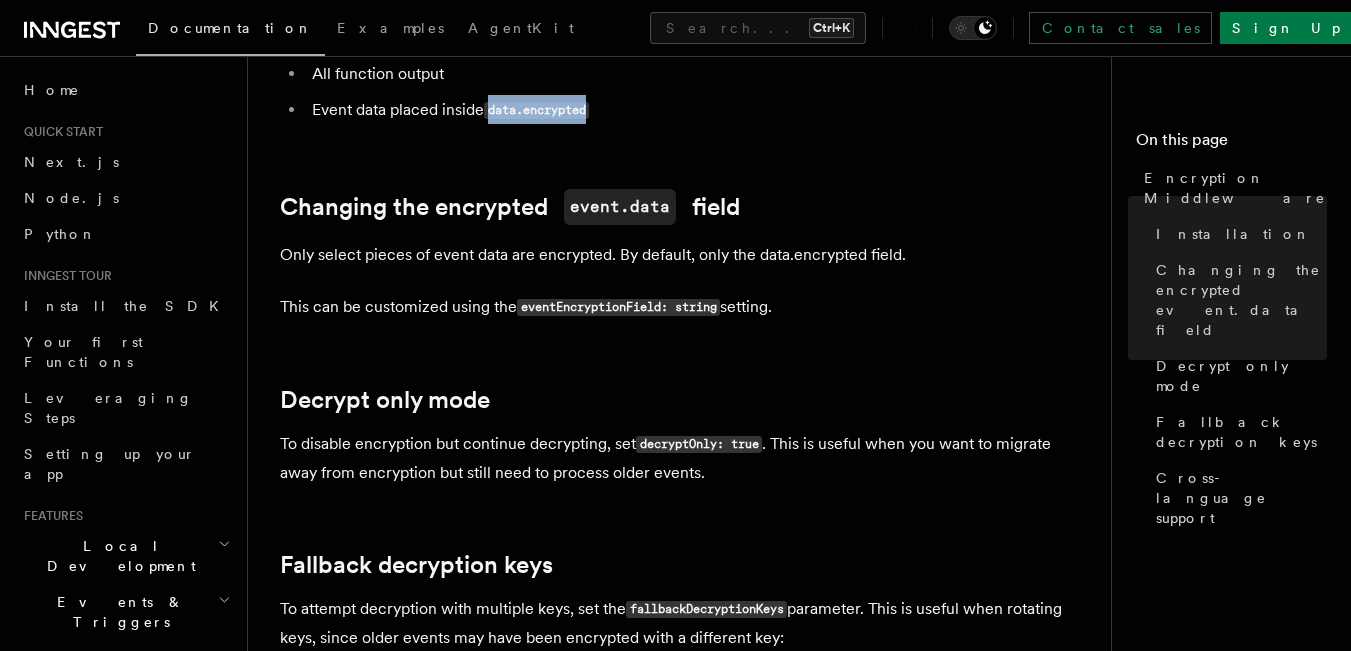 drag, startPoint x: 600, startPoint y: 71, endPoint x: 494, endPoint y: 75, distance: 106.07545 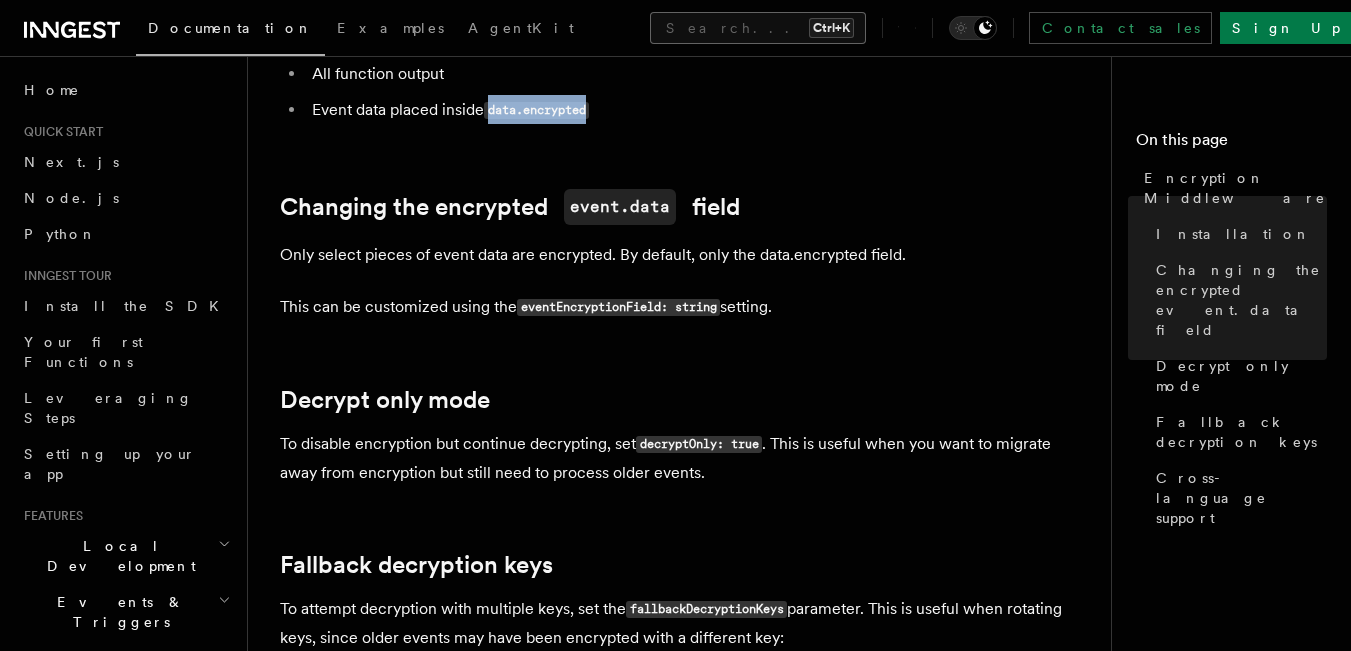 click on "Search... Ctrl+K" at bounding box center (758, 28) 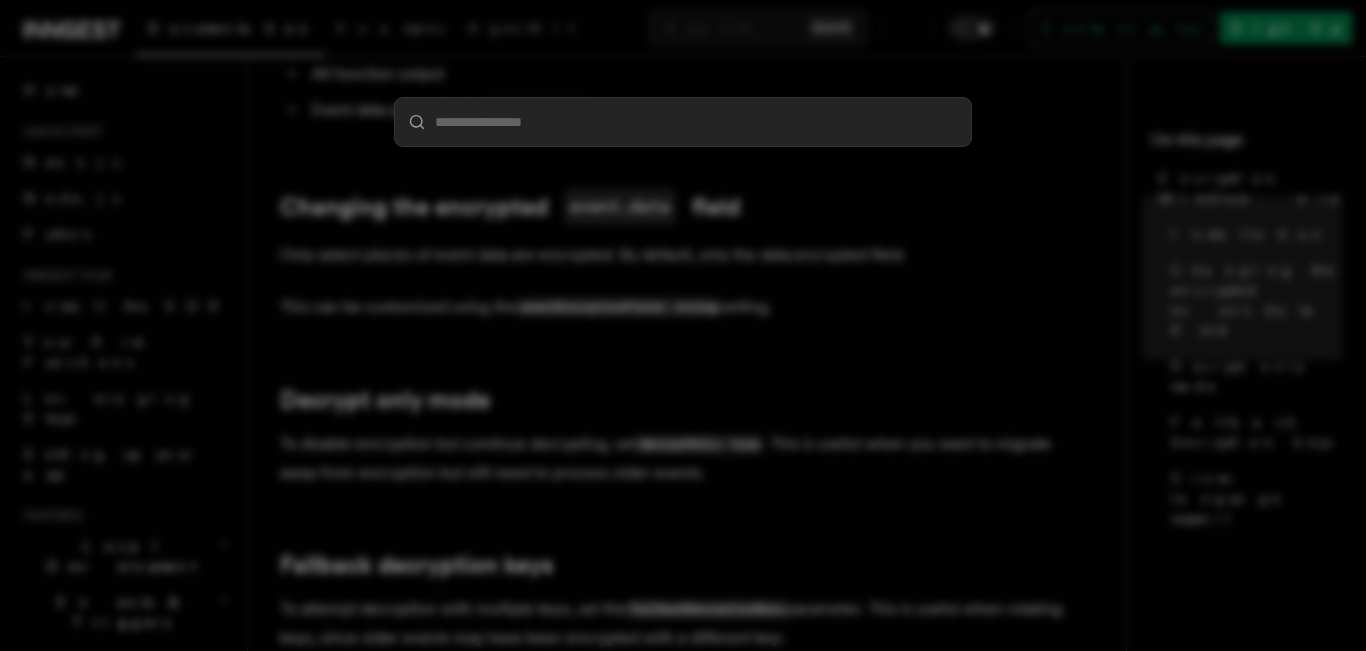 type on "*" 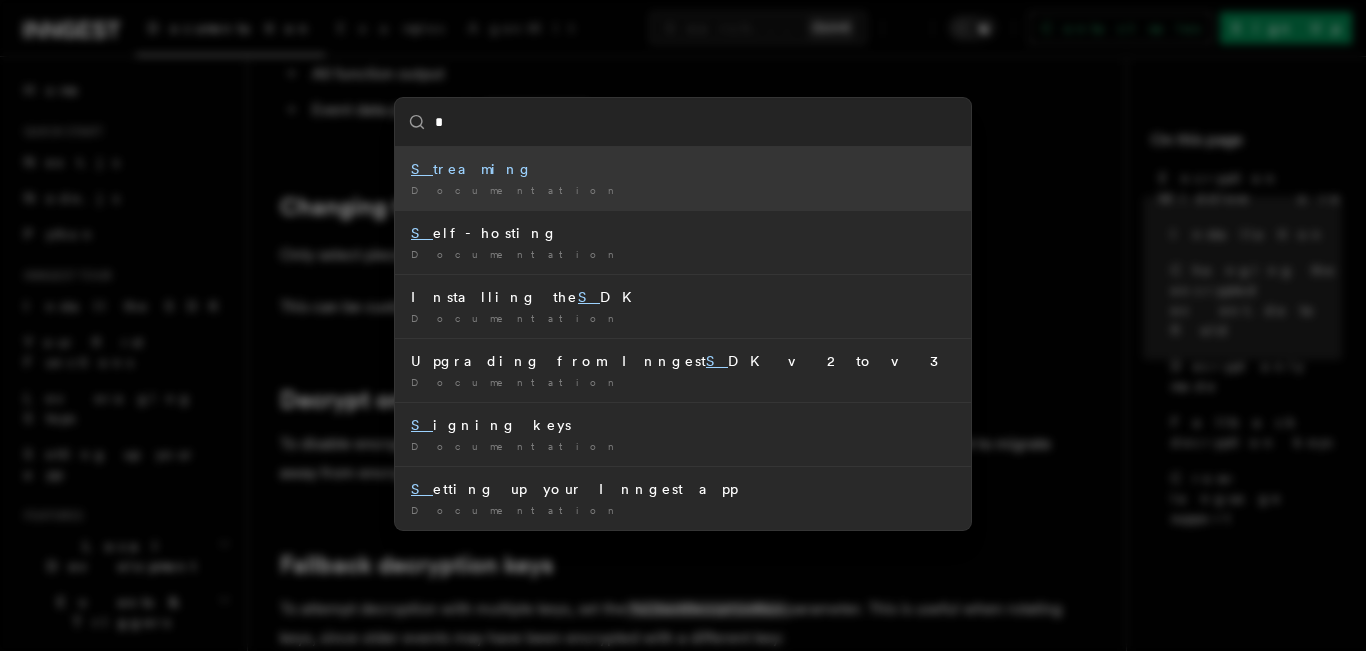 type 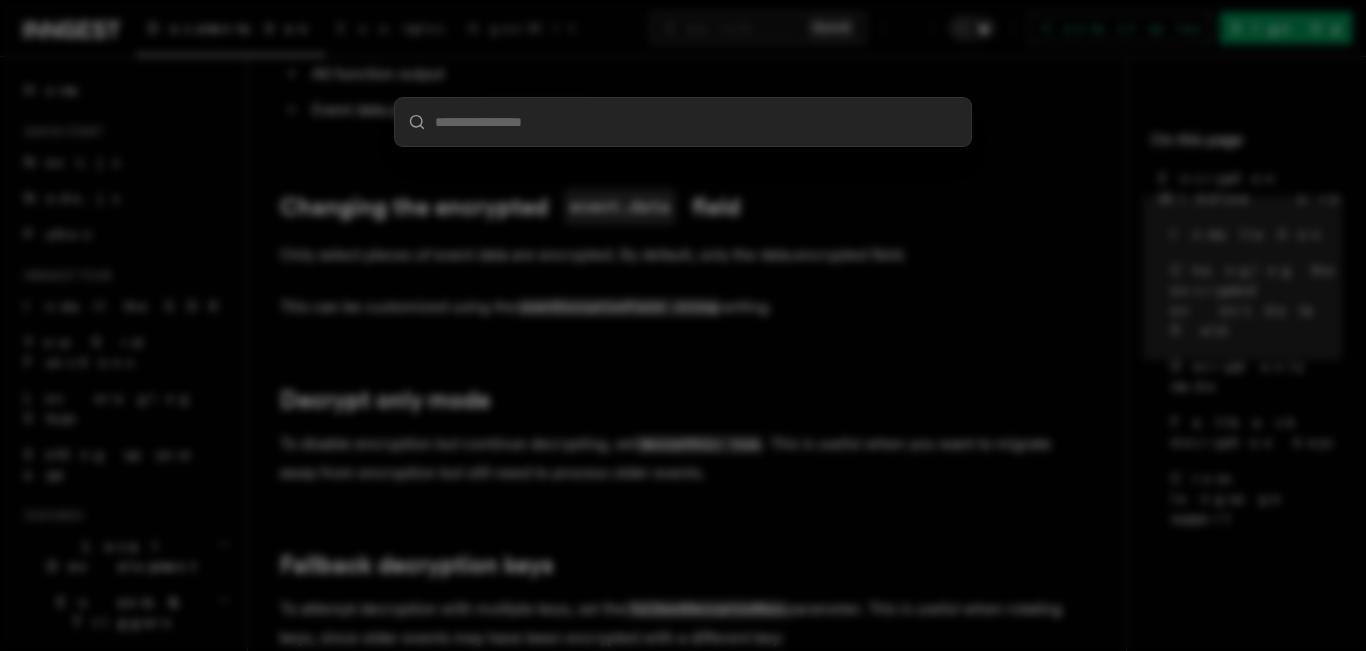 click at bounding box center (683, 325) 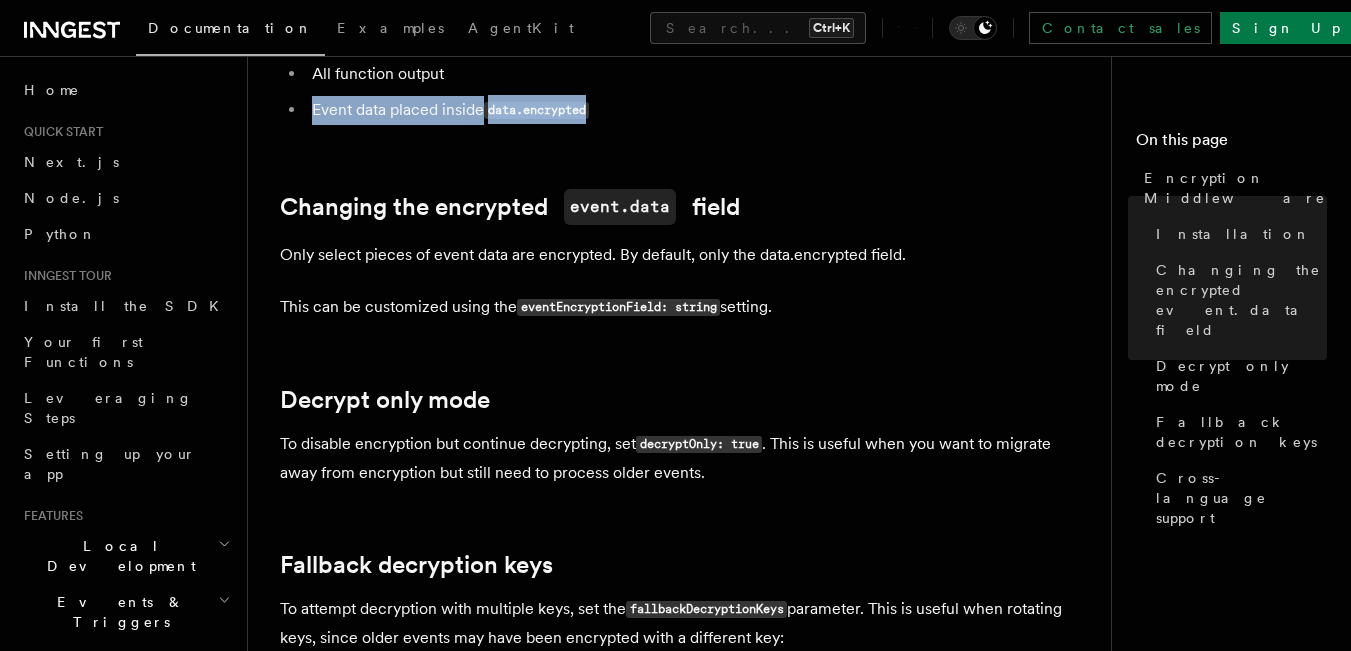 drag, startPoint x: 484, startPoint y: 91, endPoint x: 311, endPoint y: 79, distance: 173.41568 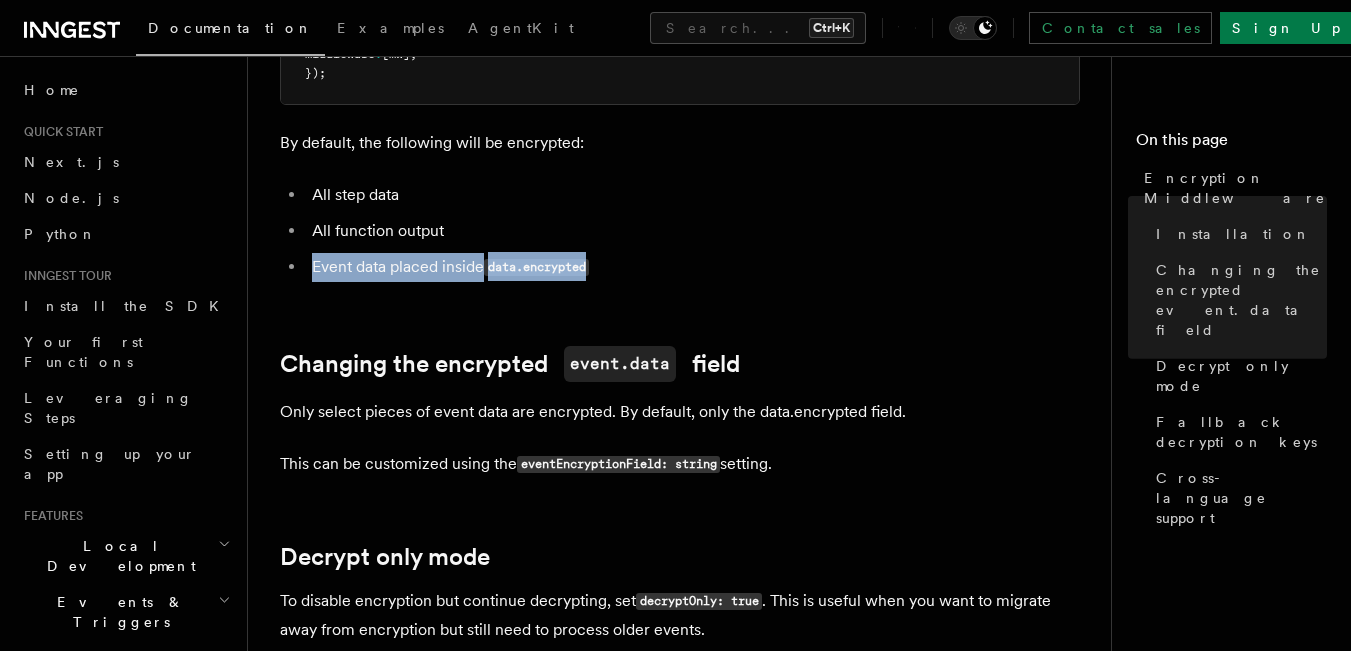 scroll, scrollTop: 612, scrollLeft: 0, axis: vertical 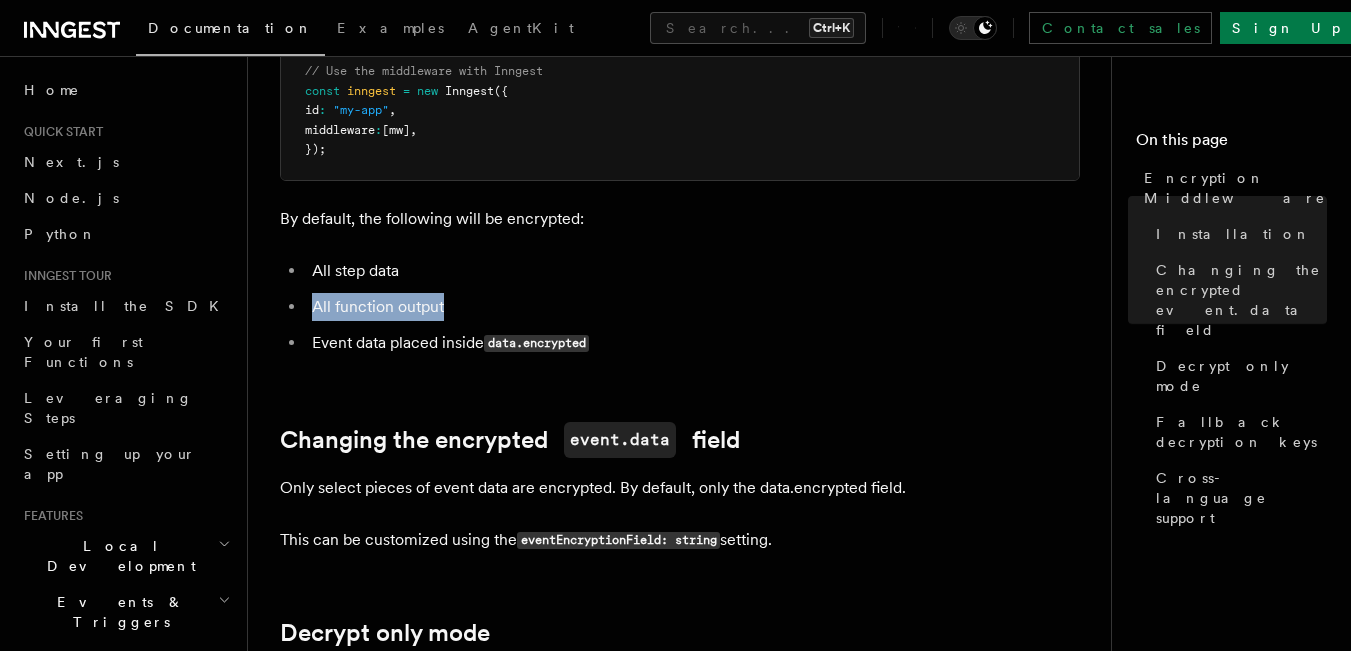drag, startPoint x: 446, startPoint y: 283, endPoint x: 306, endPoint y: 286, distance: 140.03214 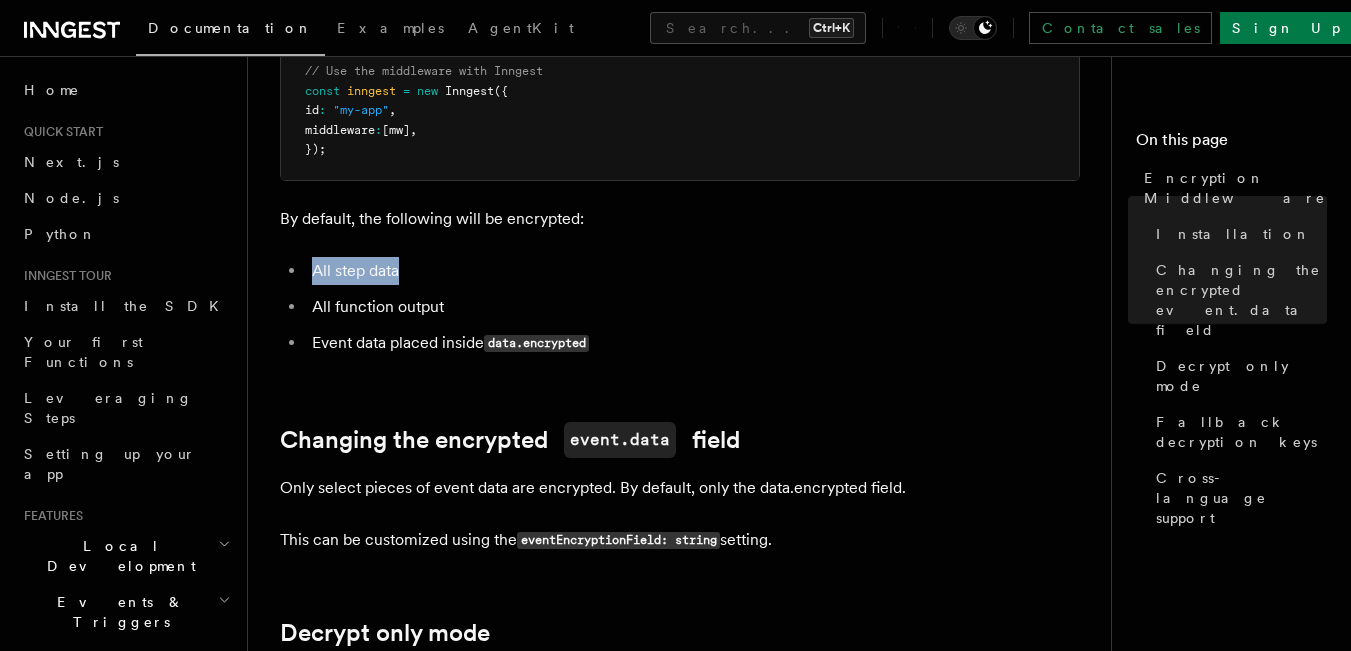 drag, startPoint x: 392, startPoint y: 238, endPoint x: 307, endPoint y: 226, distance: 85.84288 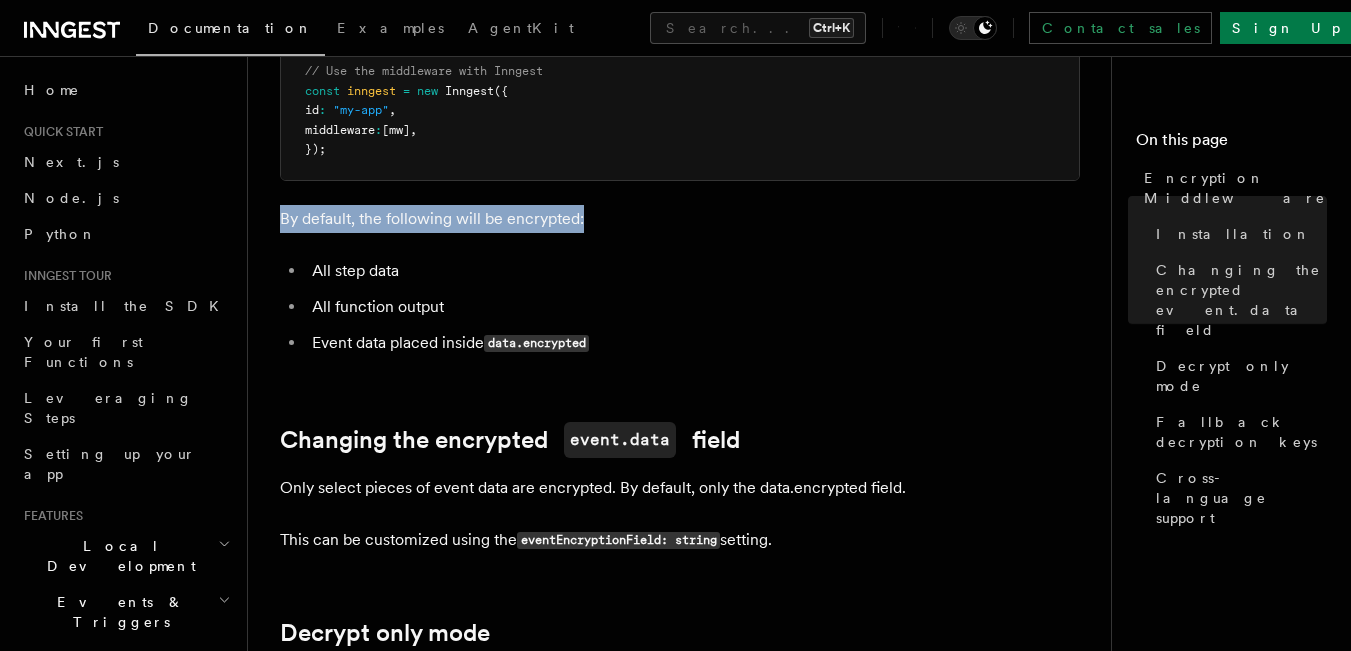 drag, startPoint x: 589, startPoint y: 192, endPoint x: 259, endPoint y: 201, distance: 330.1227 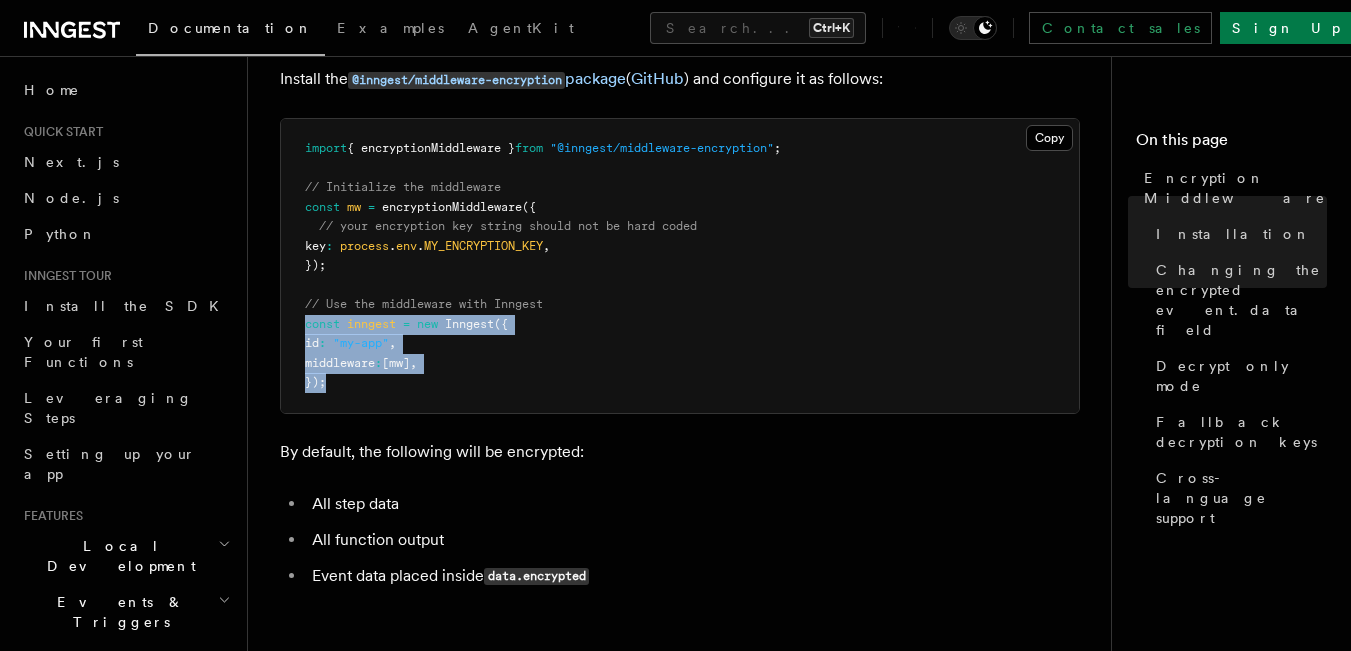 drag, startPoint x: 416, startPoint y: 349, endPoint x: 291, endPoint y: 294, distance: 136.565 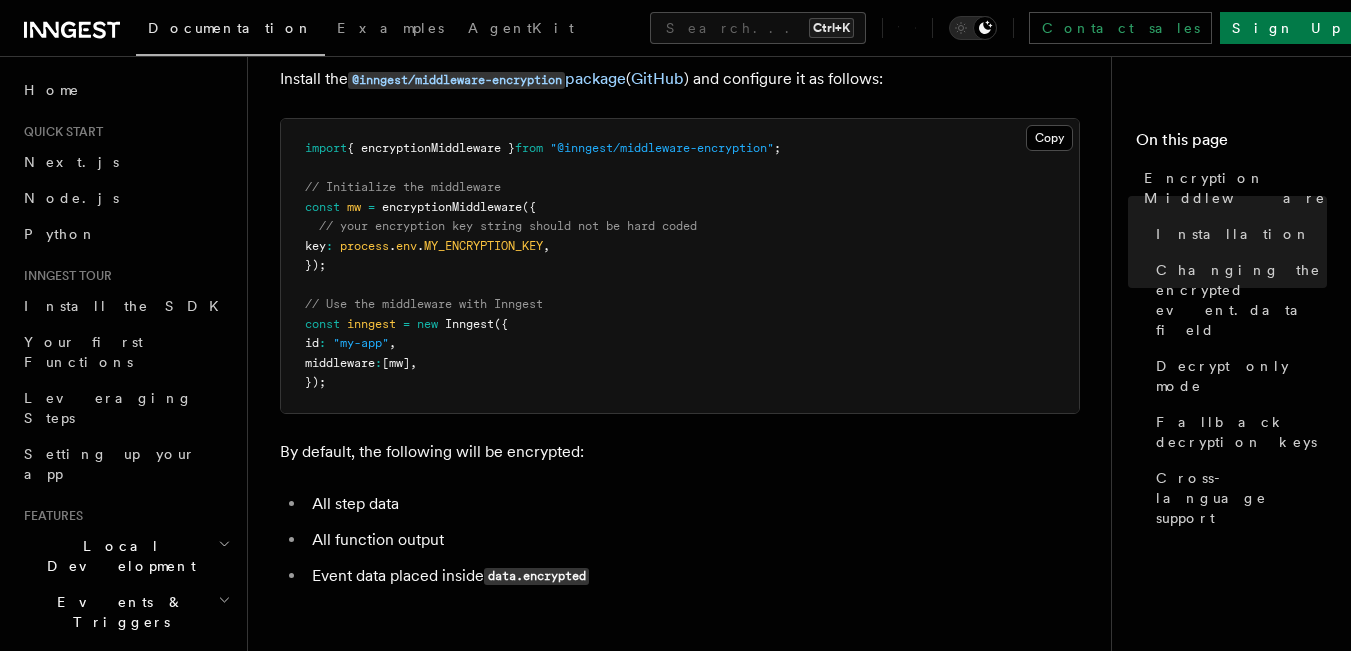 drag, startPoint x: 569, startPoint y: 266, endPoint x: 300, endPoint y: 261, distance: 269.04648 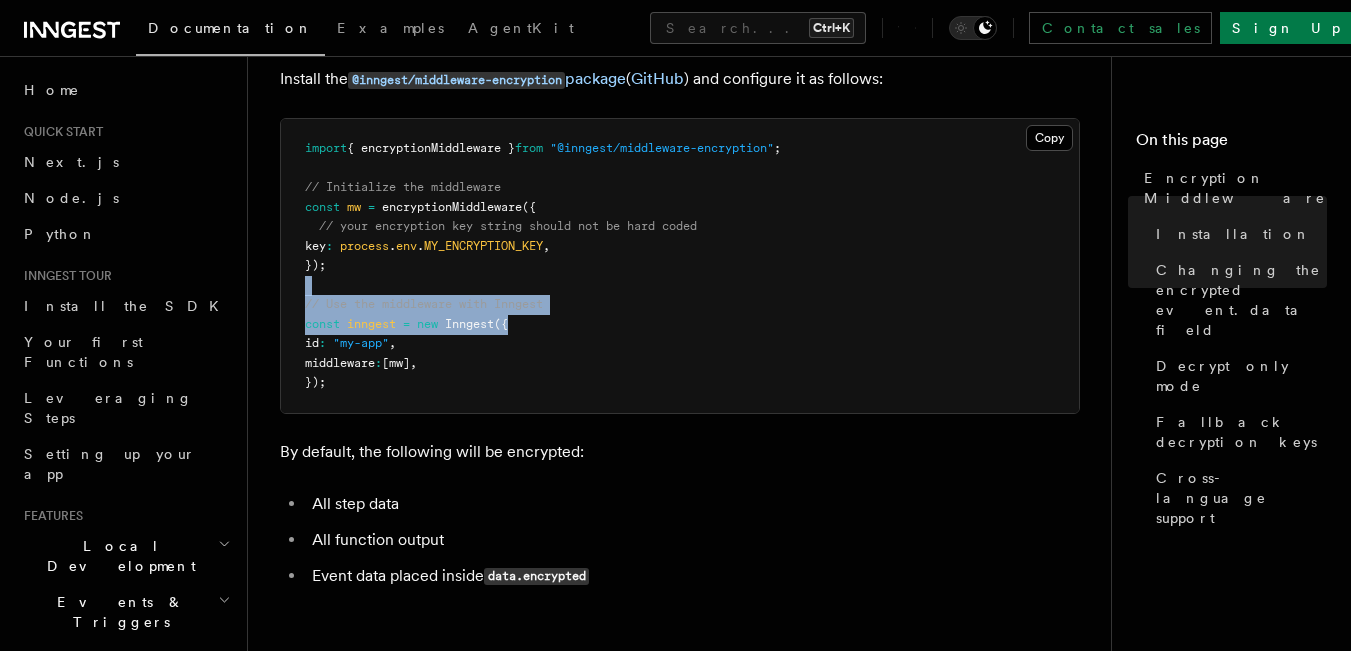 drag, startPoint x: 297, startPoint y: 264, endPoint x: 592, endPoint y: 297, distance: 296.84003 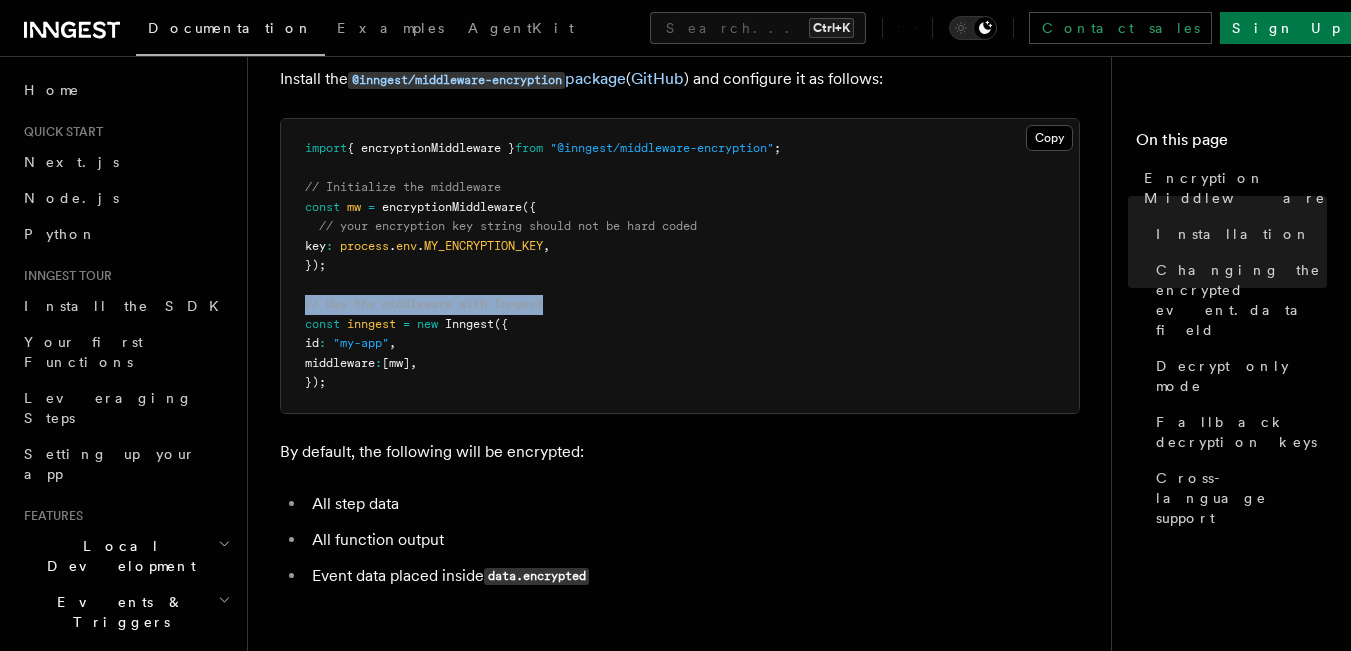 drag, startPoint x: 489, startPoint y: 282, endPoint x: 272, endPoint y: 280, distance: 217.00922 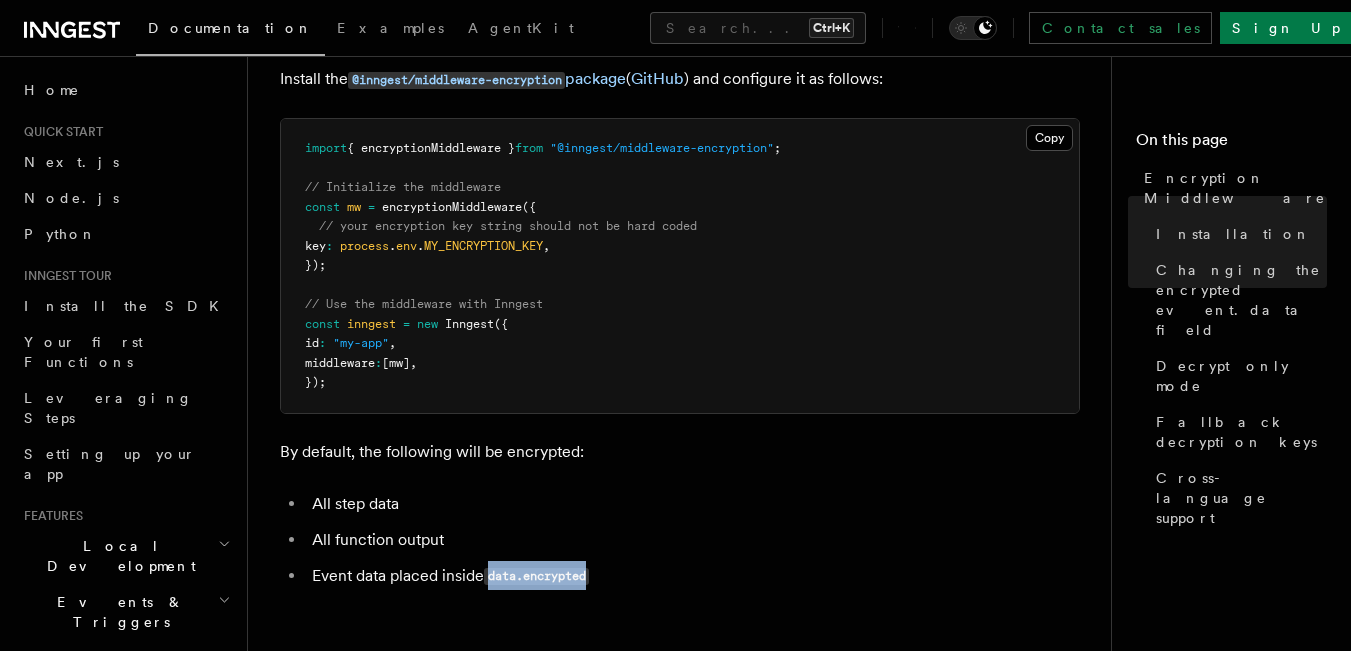 drag, startPoint x: 487, startPoint y: 549, endPoint x: 639, endPoint y: 537, distance: 152.47295 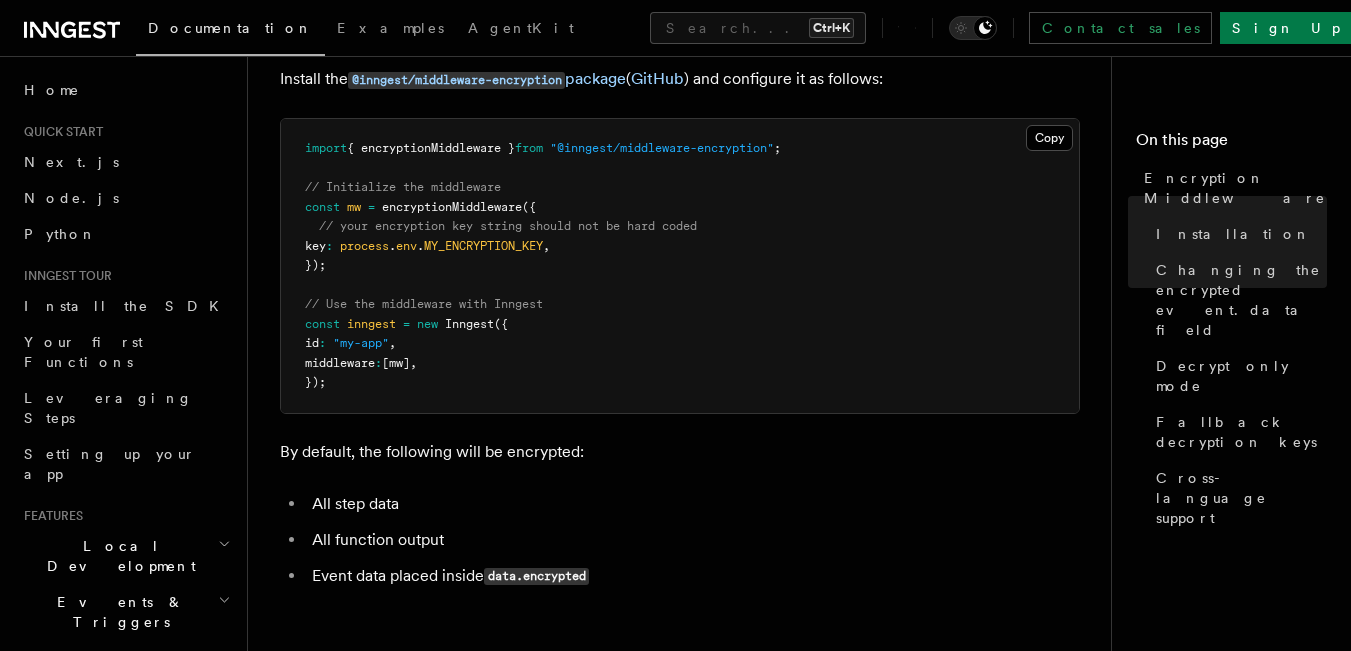 click on "data.encrypted" at bounding box center (536, 576) 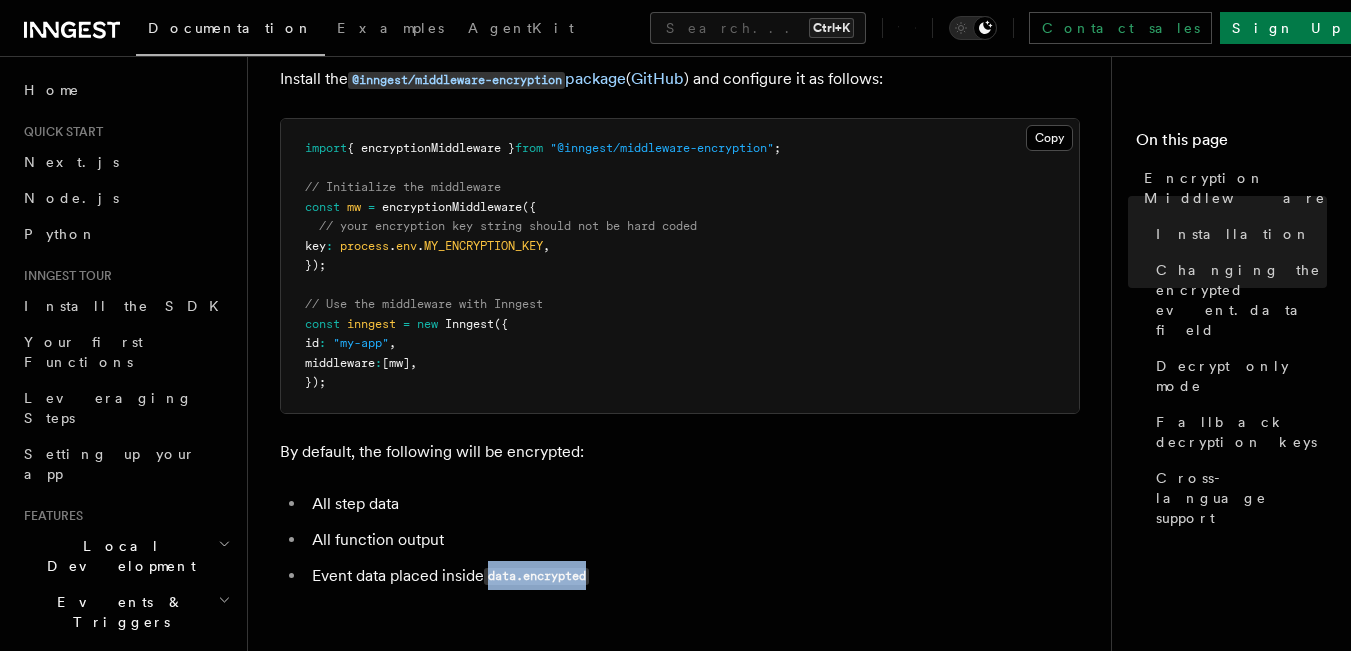 drag, startPoint x: 493, startPoint y: 548, endPoint x: 610, endPoint y: 538, distance: 117.426575 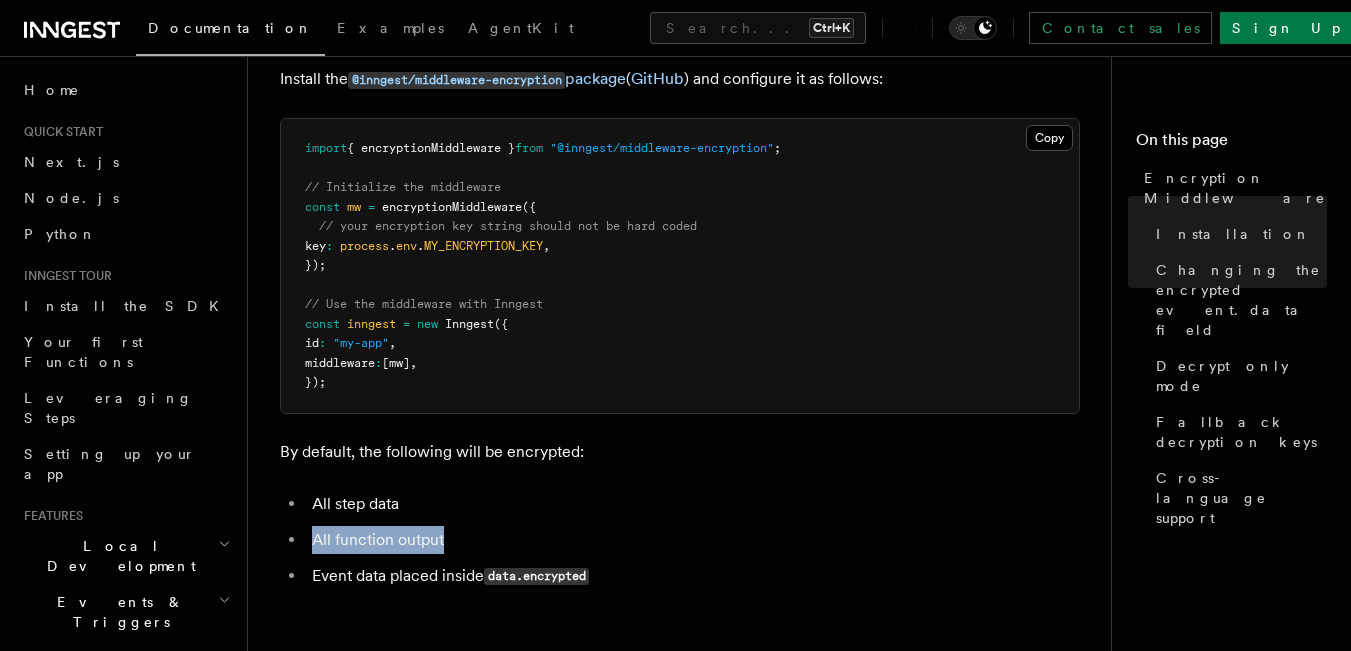 drag, startPoint x: 436, startPoint y: 514, endPoint x: 294, endPoint y: 508, distance: 142.12671 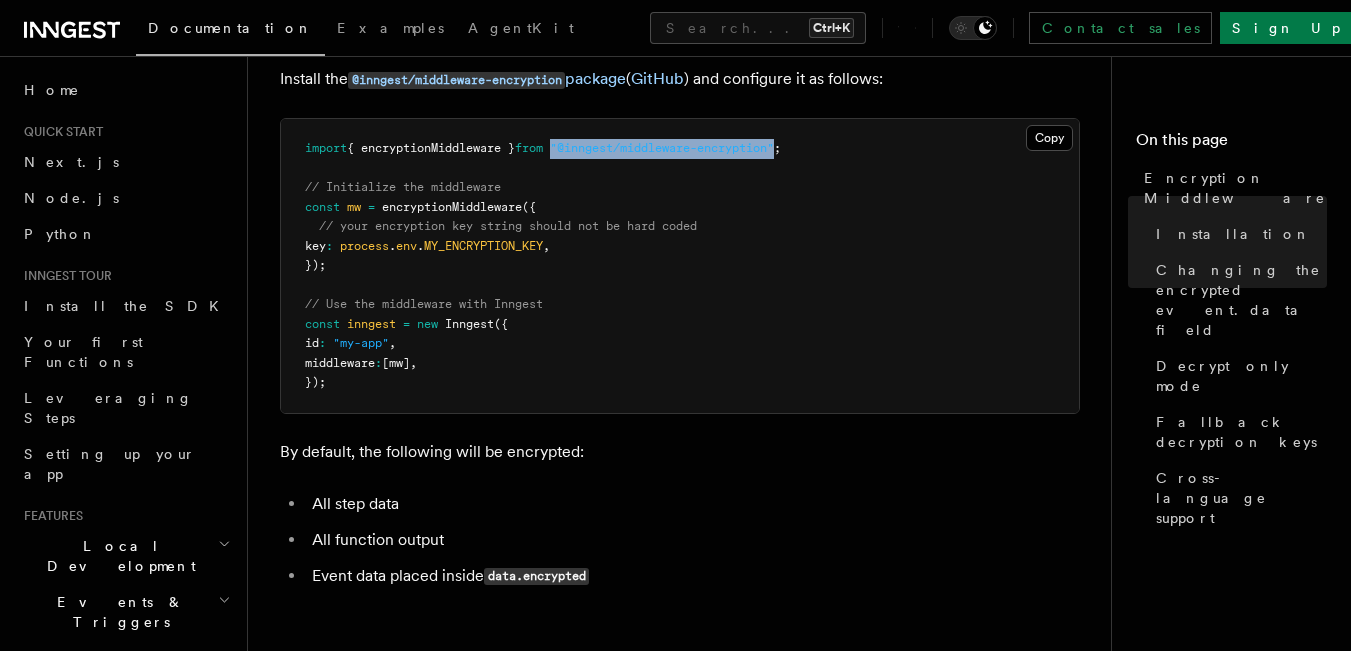 drag, startPoint x: 571, startPoint y: 120, endPoint x: 804, endPoint y: 112, distance: 233.1373 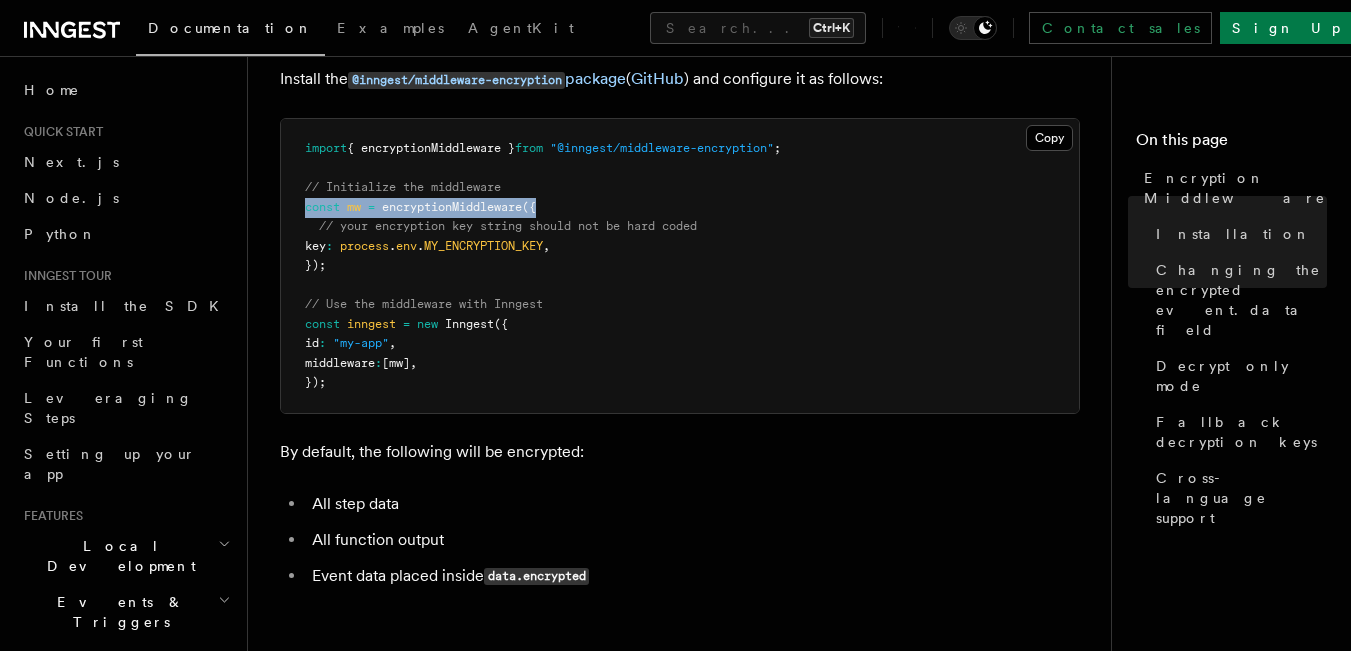 drag, startPoint x: 558, startPoint y: 175, endPoint x: 293, endPoint y: 176, distance: 265.0019 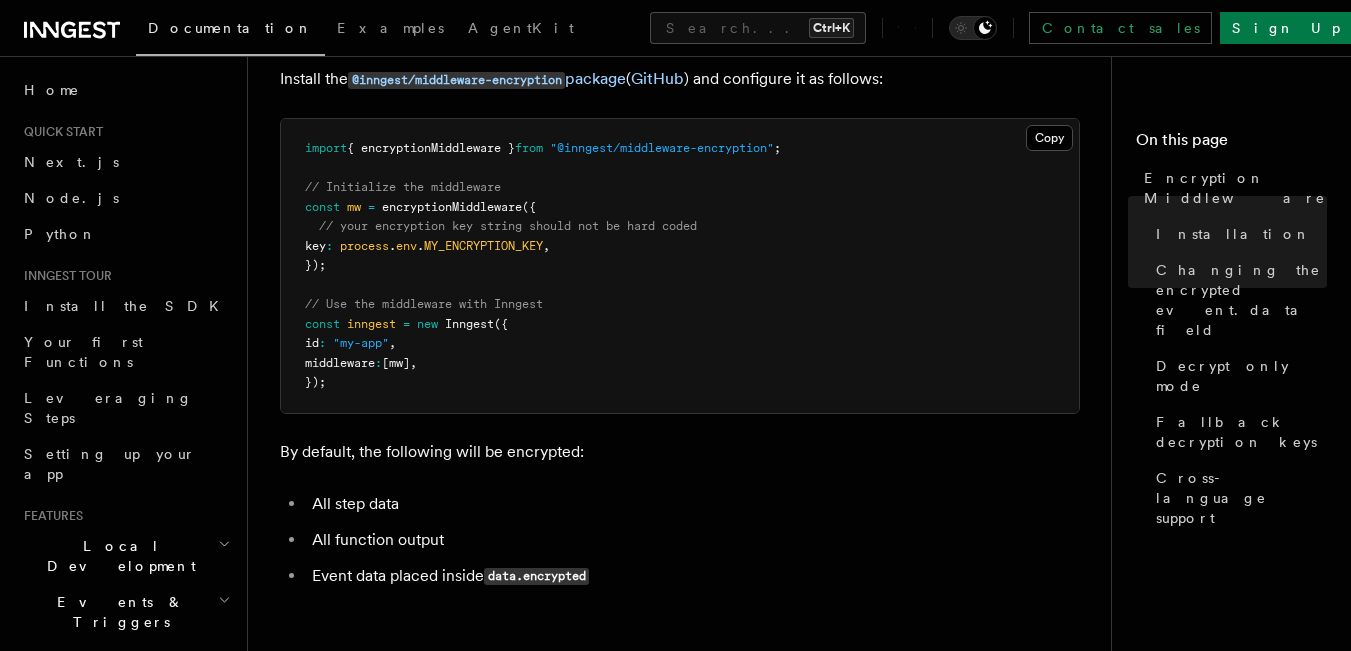 click on "import  { encryptionMiddleware }  from   "@inngest/middleware-encryption" ;
// Initialize the middleware
const   mw   =   encryptionMiddleware ({
// your encryption key string should not be hard coded
key :   process . env . MY_ENCRYPTION_KEY ,
});
// Use the middleware with Inngest
const   inngest   =   new   Inngest ({
id :   "my-app" ,
middleware :  [mw] ,
});" at bounding box center (680, 266) 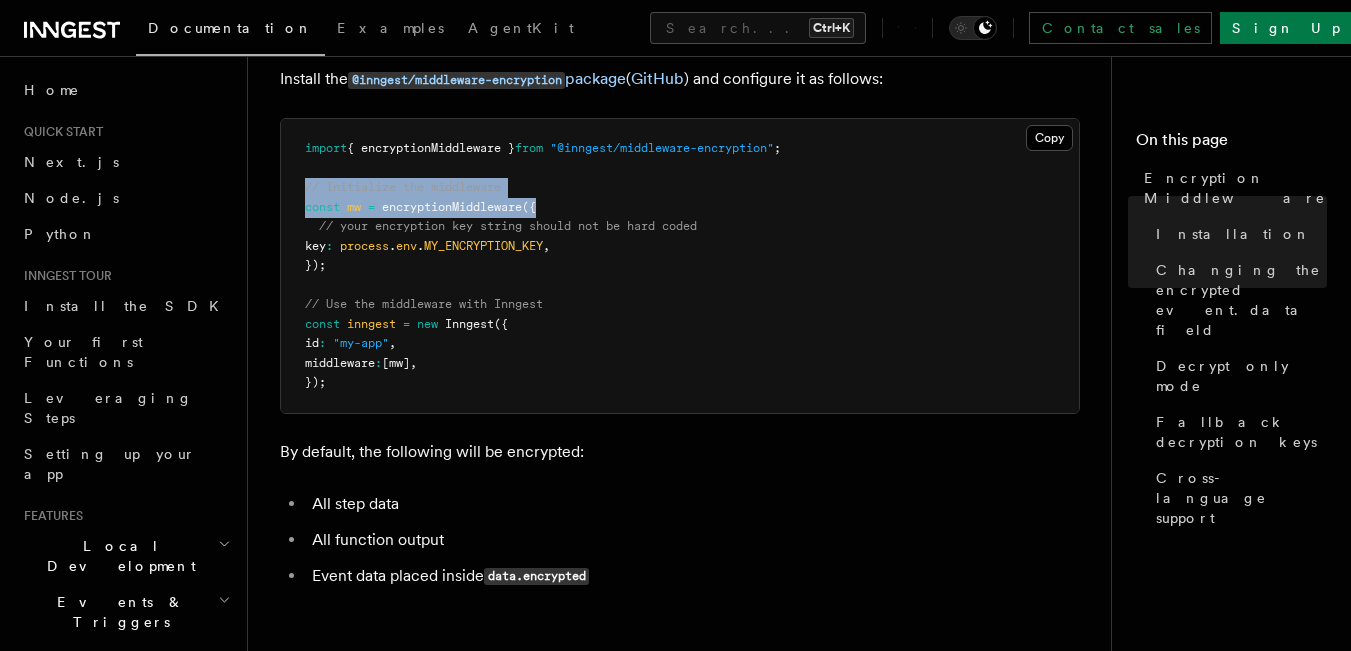 drag, startPoint x: 546, startPoint y: 171, endPoint x: 302, endPoint y: 162, distance: 244.16592 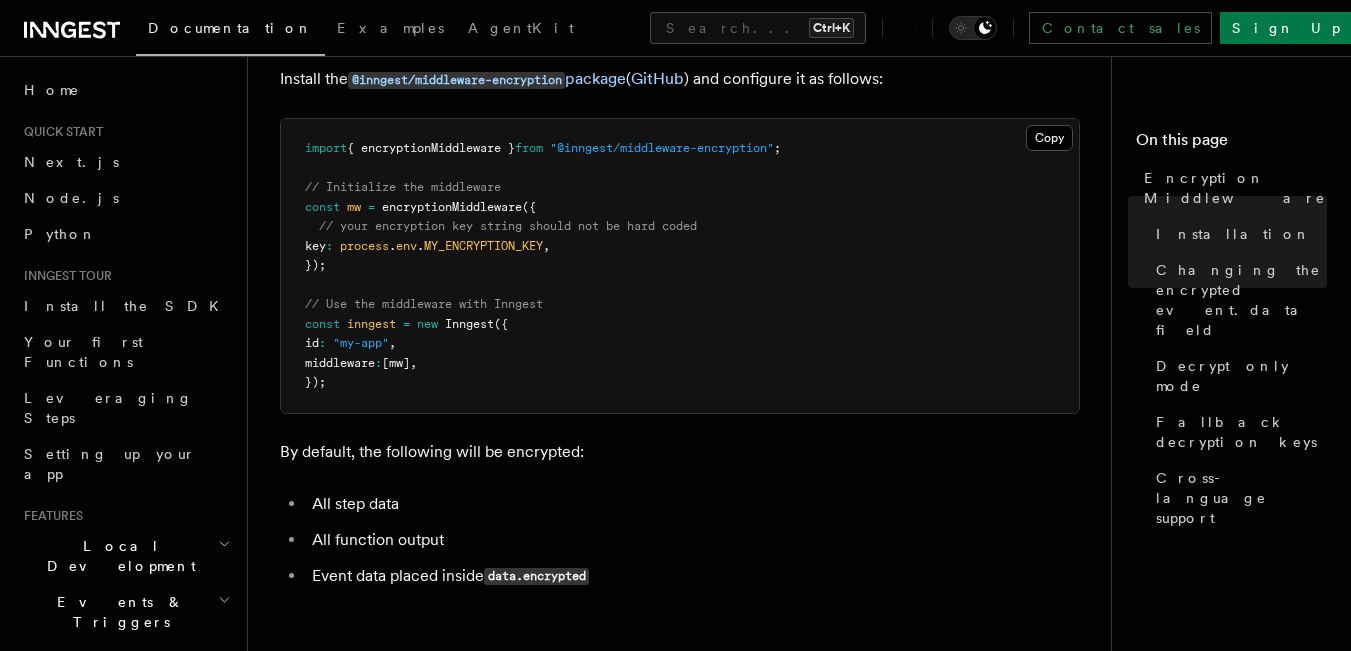 drag, startPoint x: 596, startPoint y: 219, endPoint x: 581, endPoint y: 223, distance: 15.524175 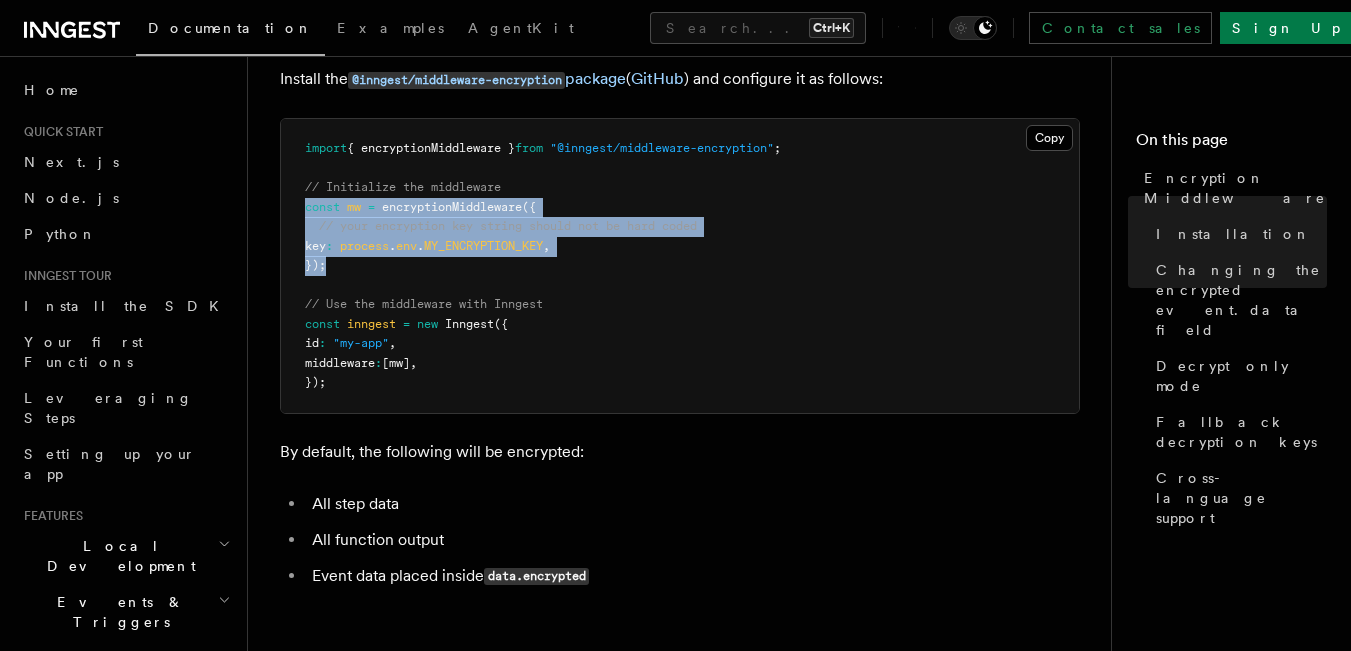 drag, startPoint x: 336, startPoint y: 232, endPoint x: 300, endPoint y: 184, distance: 60 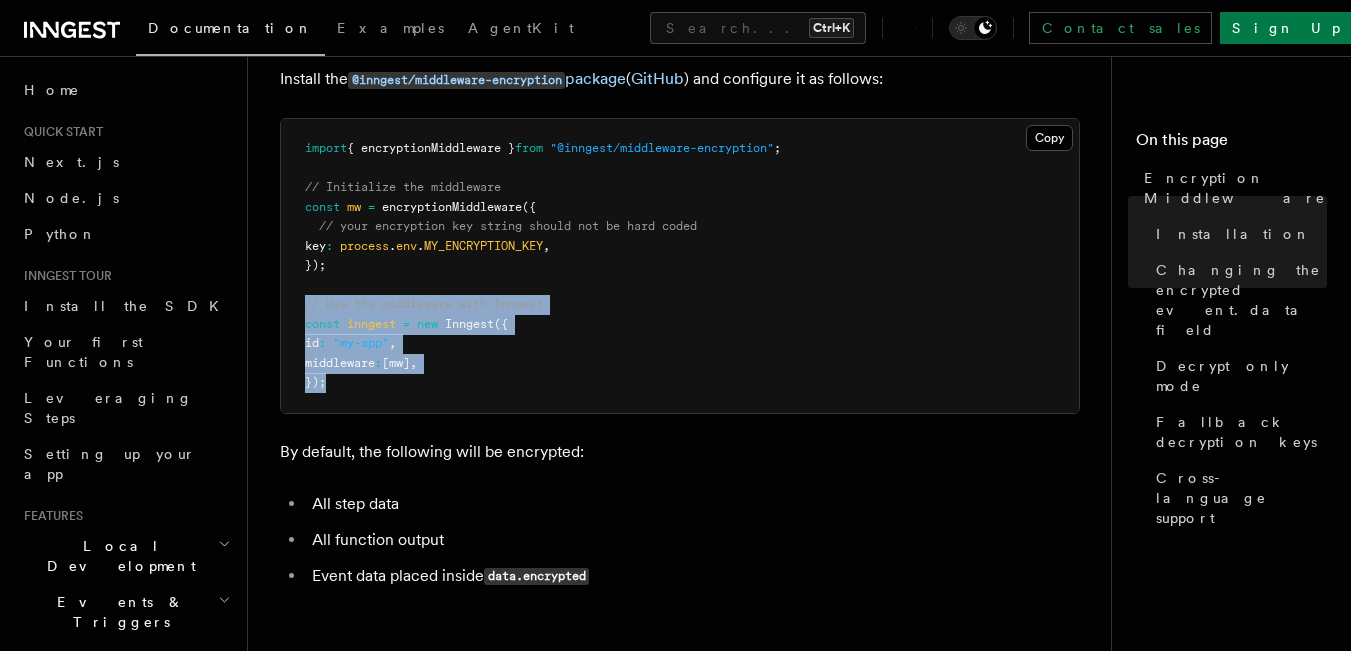 drag, startPoint x: 339, startPoint y: 353, endPoint x: 300, endPoint y: 277, distance: 85.42248 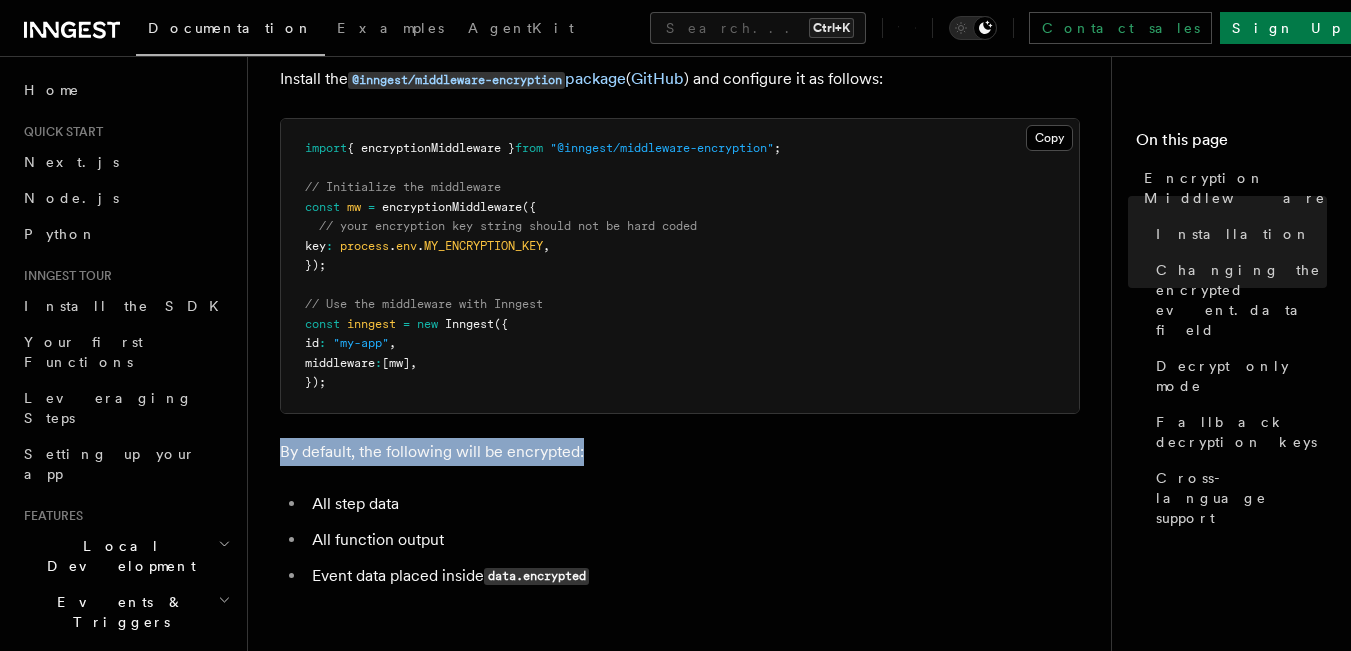 drag, startPoint x: 454, startPoint y: 436, endPoint x: 283, endPoint y: 429, distance: 171.14322 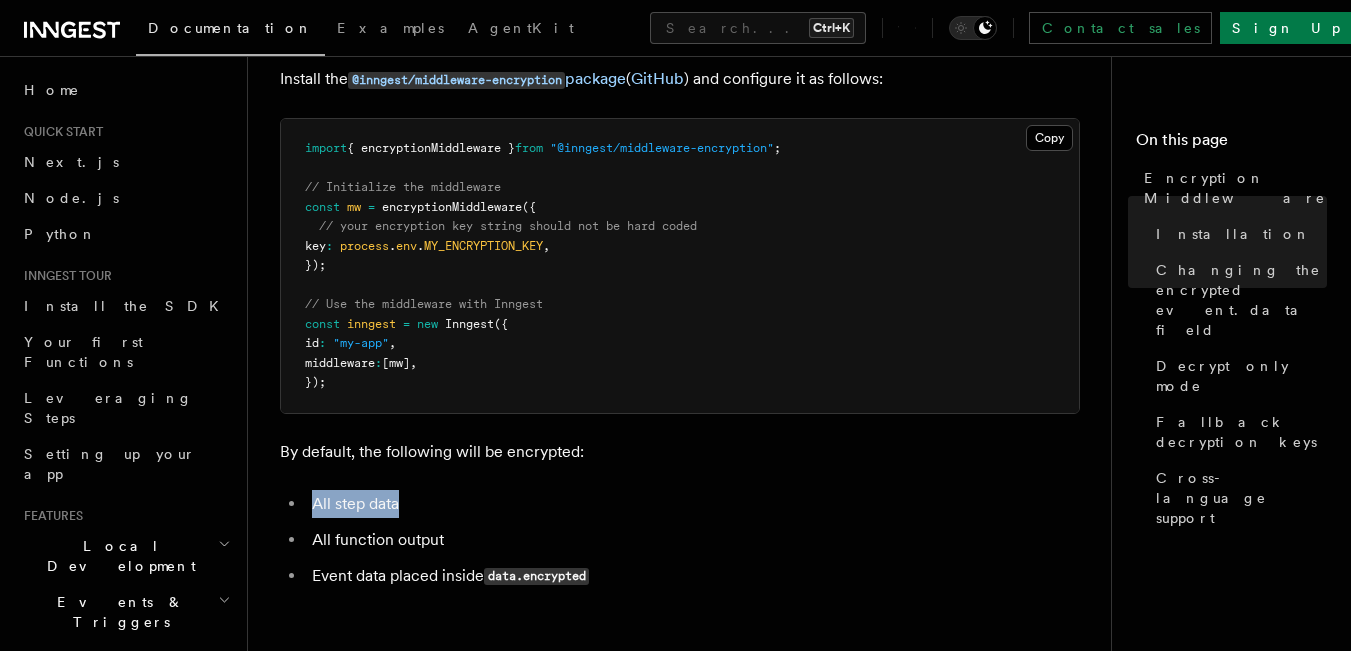 drag, startPoint x: 414, startPoint y: 465, endPoint x: 311, endPoint y: 476, distance: 103.58572 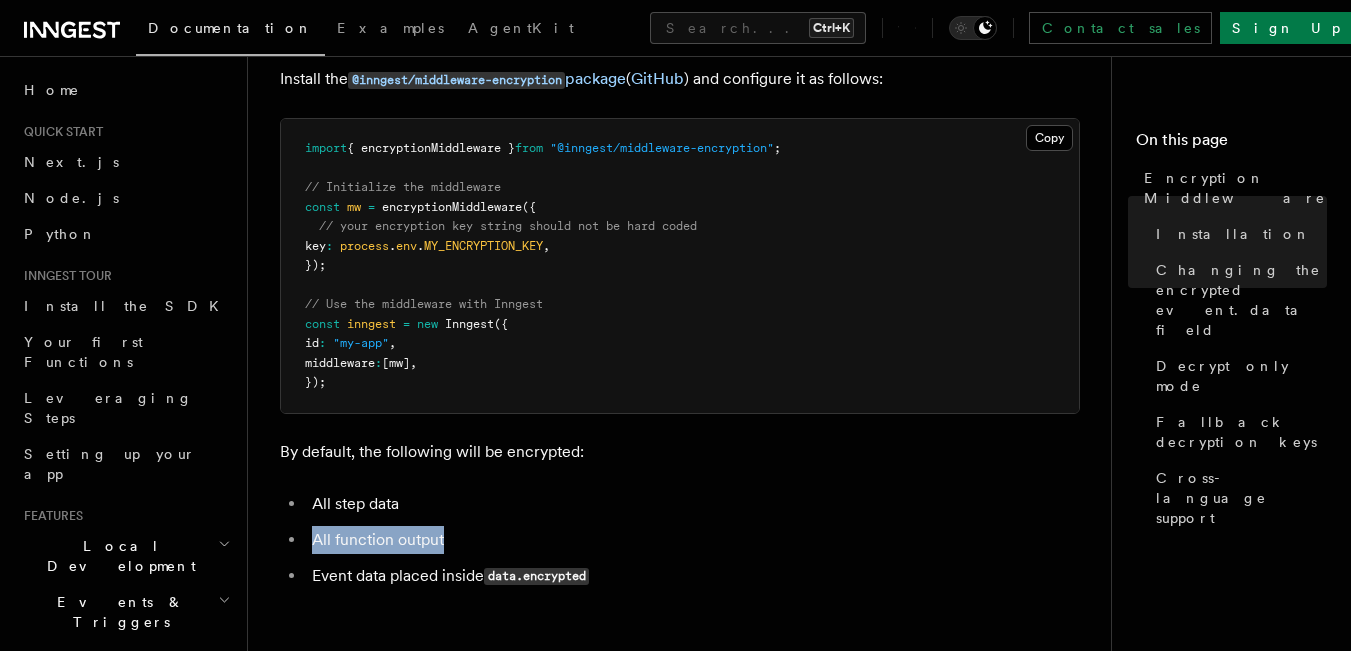 click on "All step data
All function output
Event data placed inside  data.encrypted" at bounding box center [680, 540] 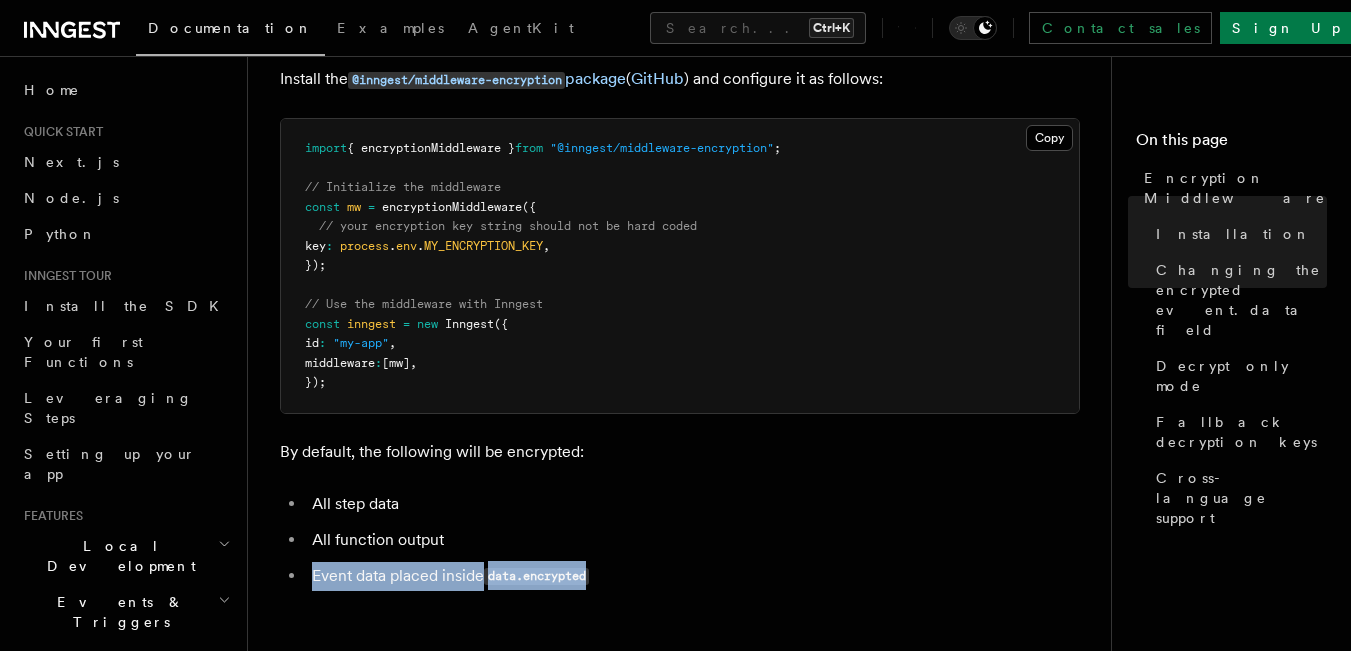 drag, startPoint x: 559, startPoint y: 549, endPoint x: 284, endPoint y: 537, distance: 275.2617 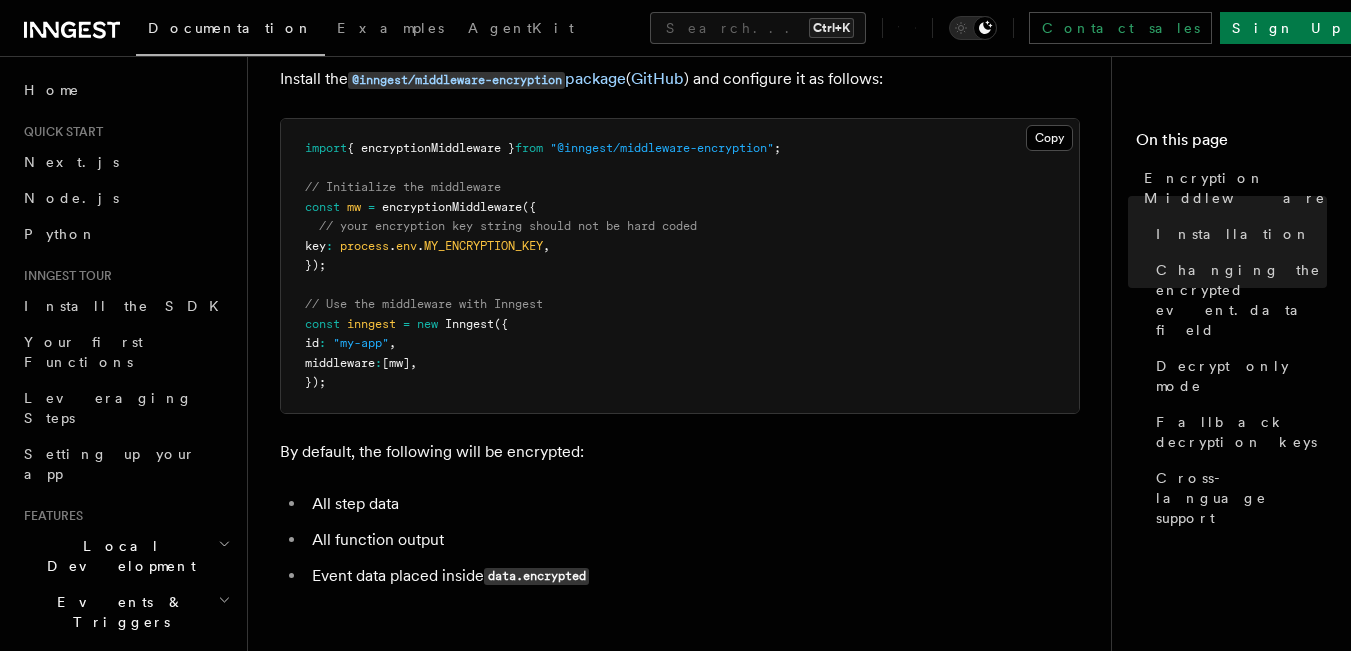 click on "All step data
All function output
Event data placed inside  data.encrypted" at bounding box center [680, 540] 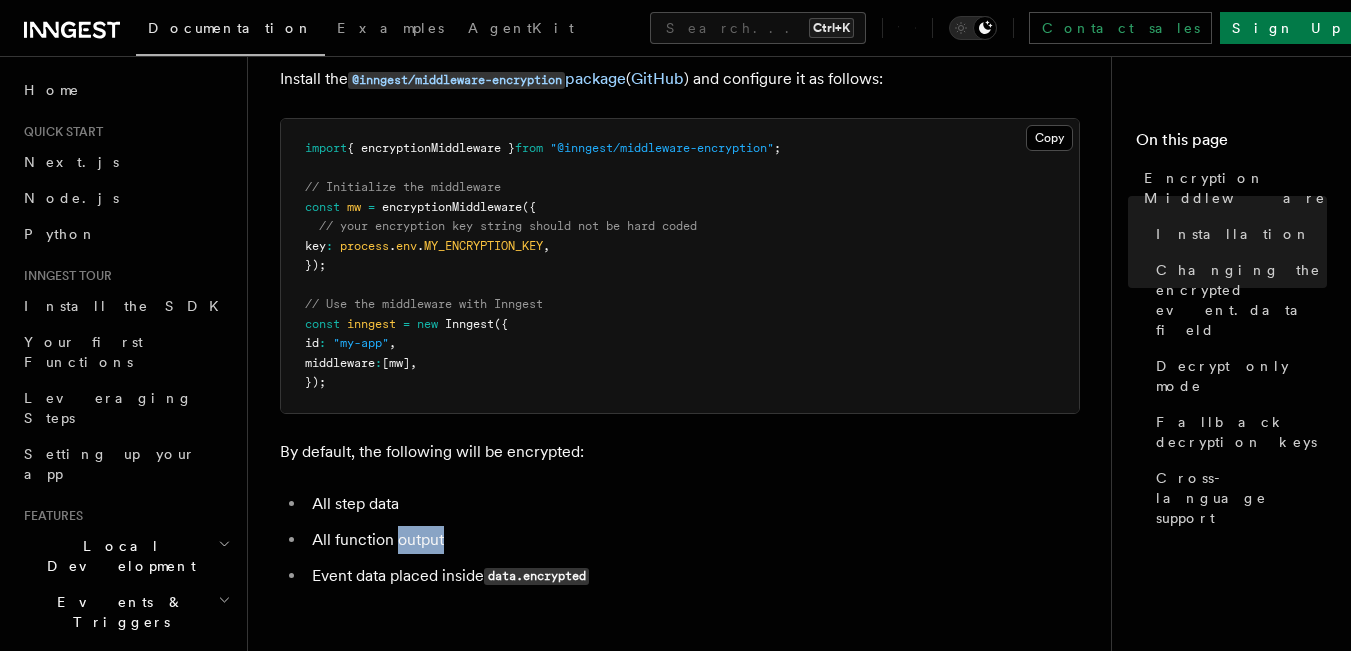click on "All step data
All function output
Event data placed inside  data.encrypted" at bounding box center (680, 540) 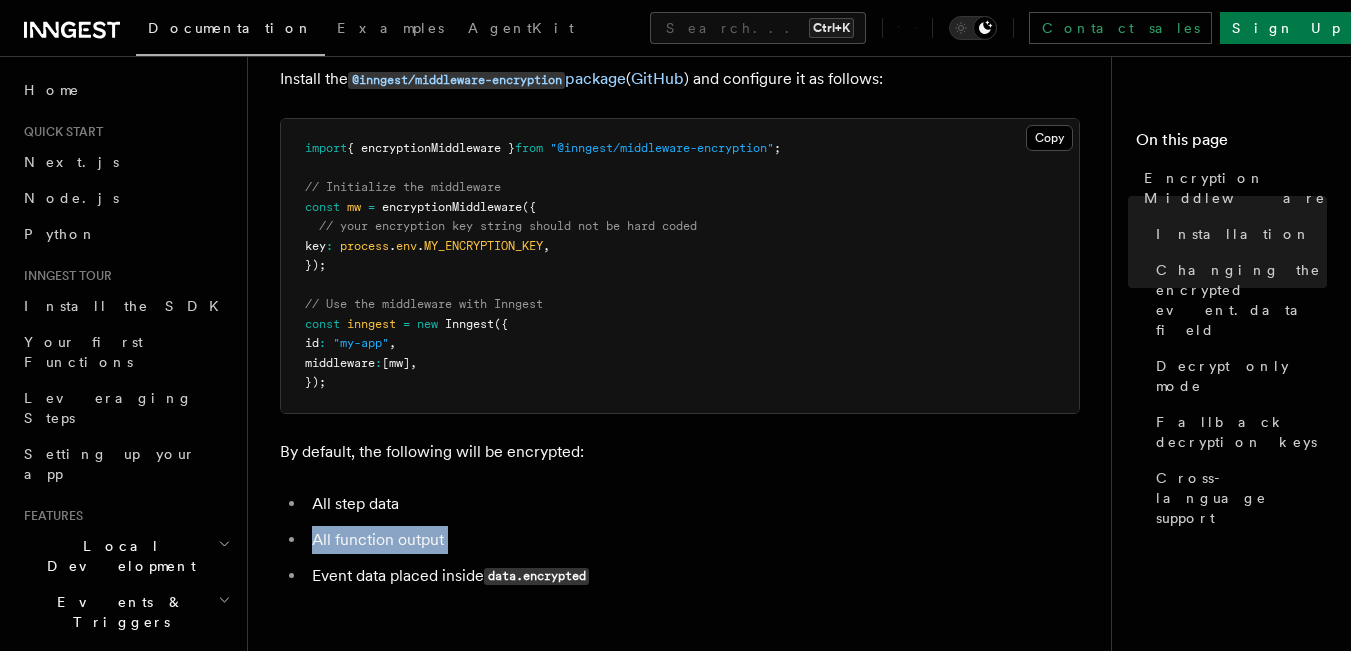 click on "All step data
All function output
Event data placed inside  data.encrypted" at bounding box center (680, 540) 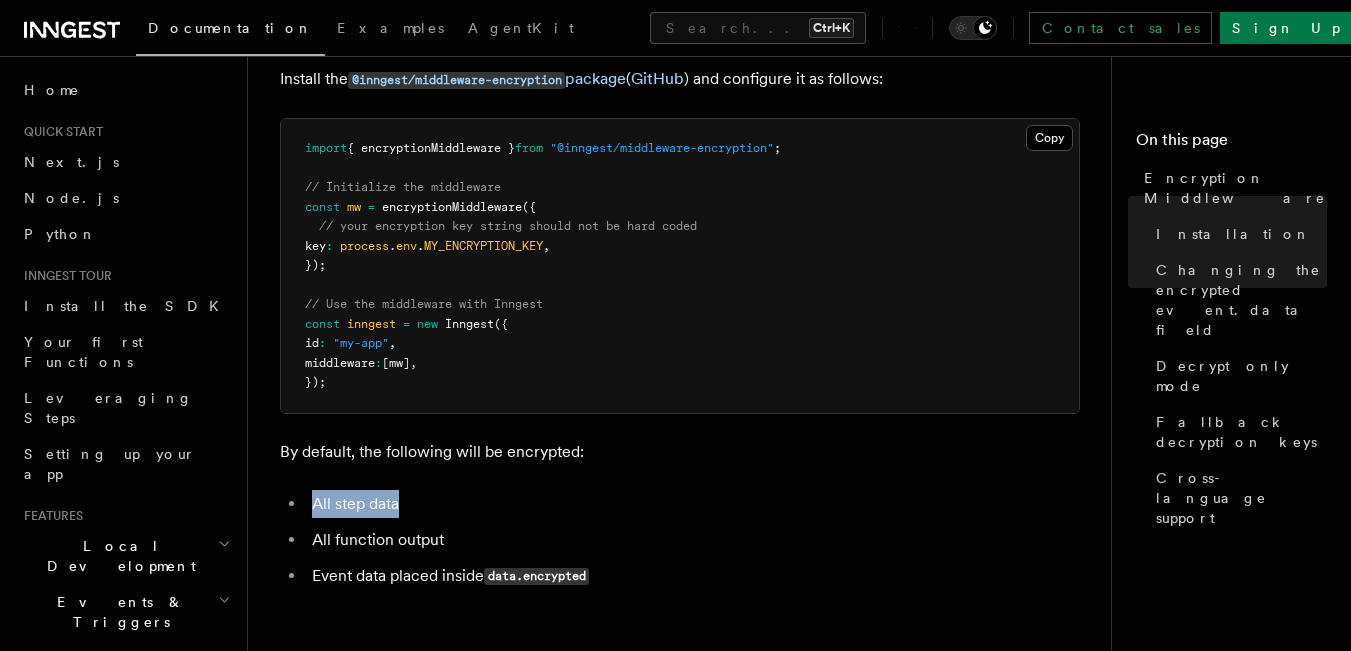 drag, startPoint x: 598, startPoint y: 427, endPoint x: 437, endPoint y: 438, distance: 161.37534 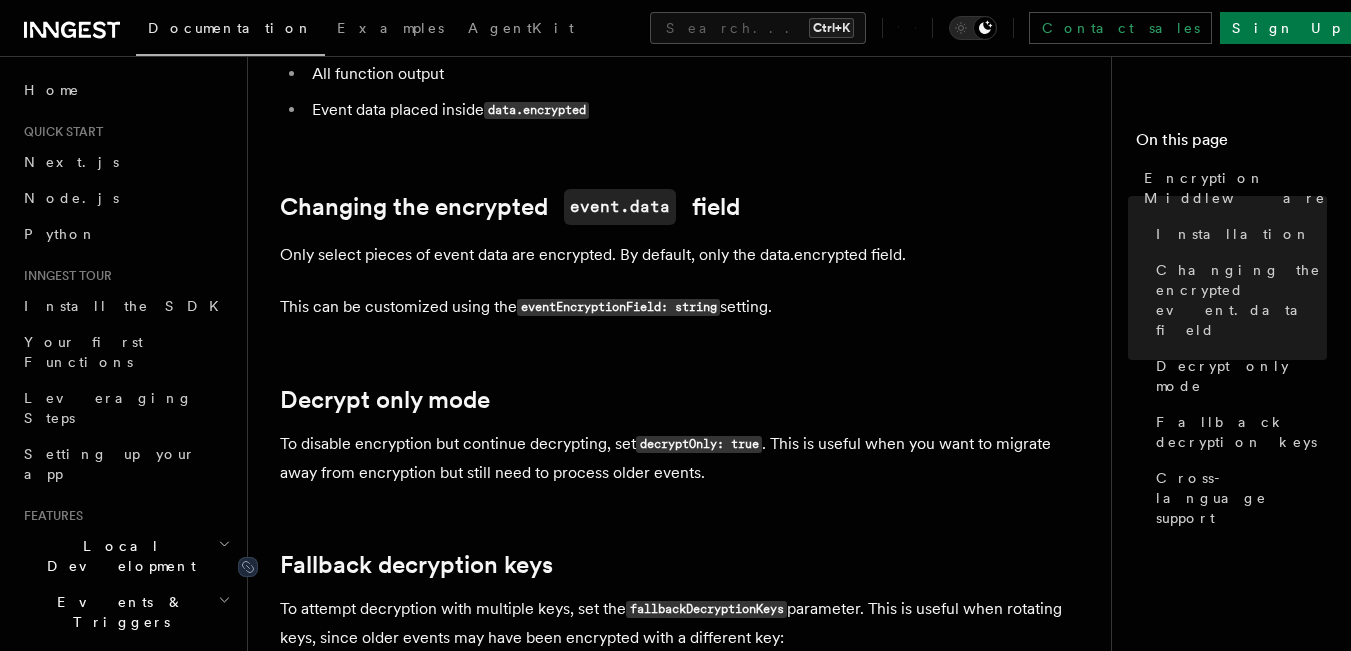 click on "Fallback decryption keys" at bounding box center [416, 565] 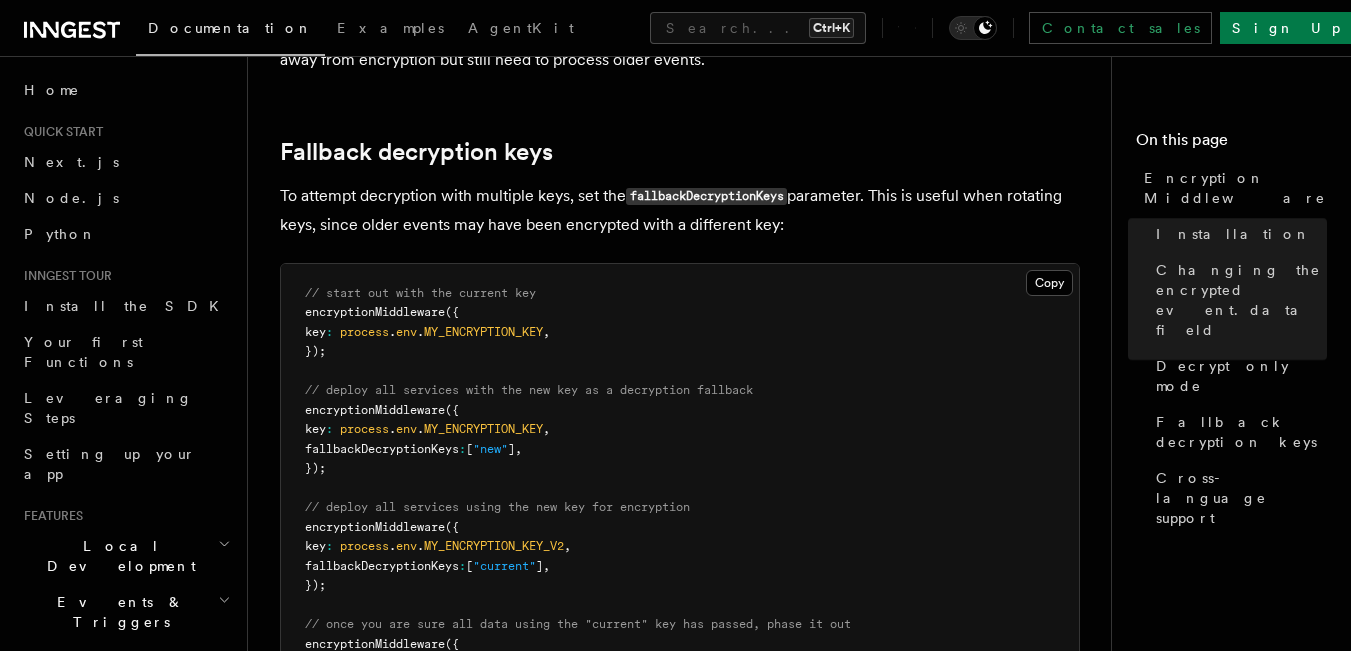 scroll, scrollTop: 1272, scrollLeft: 0, axis: vertical 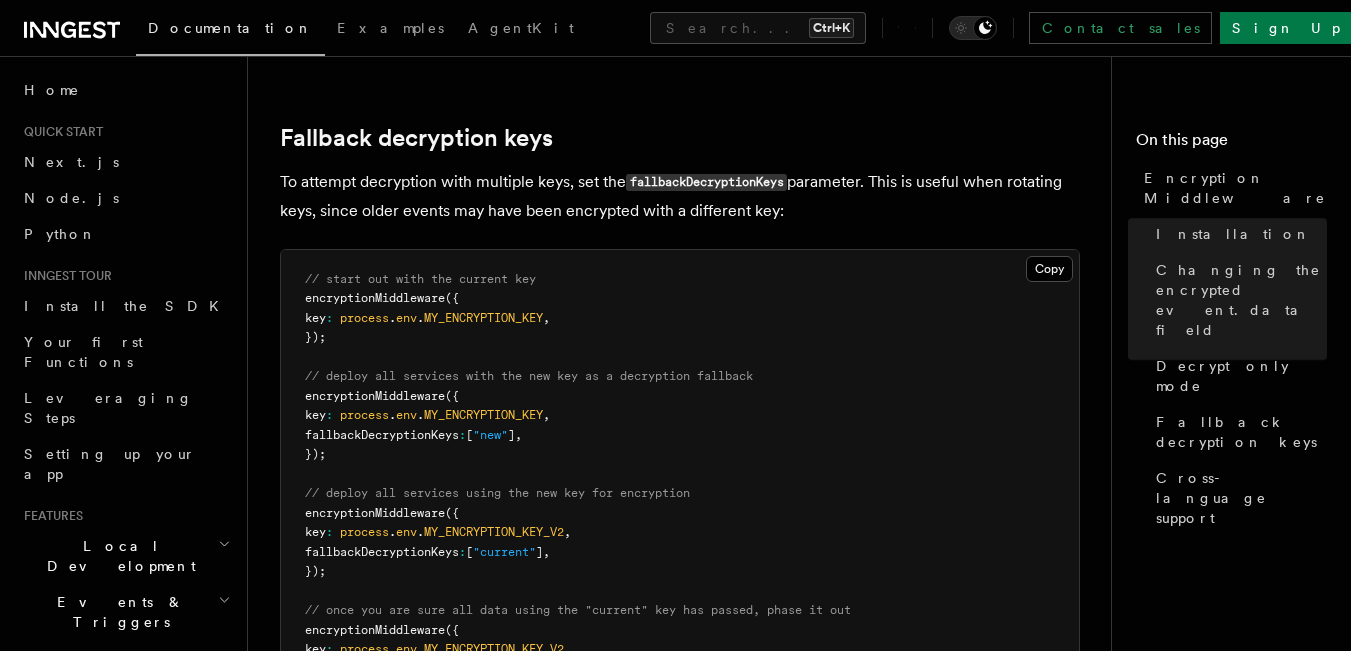 click on "Features Middleware Encryption Middleware
Encryption middleware provides end-to-end encryption for events, step output, and function output.  Only encrypted data is sent to Inngest servers : encryption and decryption happen within your infrastructure.
TypeScript (v2.0.0+) Python (v0.3.0+) Installation Install the  @inngest/middleware-encryption  package  ( GitHub ) and configure it as follows: Copy Copied import  { encryptionMiddleware }  from   "@inngest/middleware-encryption" ;
// Initialize the middleware
const   mw   =   encryptionMiddleware ({
// your encryption key string should not be hard coded
key :   process . env . MY_ENCRYPTION_KEY ,
});
// Use the middleware with Inngest
const   inngest   =   new   Inngest ({
id :   "my-app" ,
middleware :  [mw] ,
});
By default, the following will be encrypted:
All step data
All function output
Event data placed inside  data.encrypted
Changing the encrypted  event.data  field This can be customized using the  Copy" at bounding box center [687, 38] 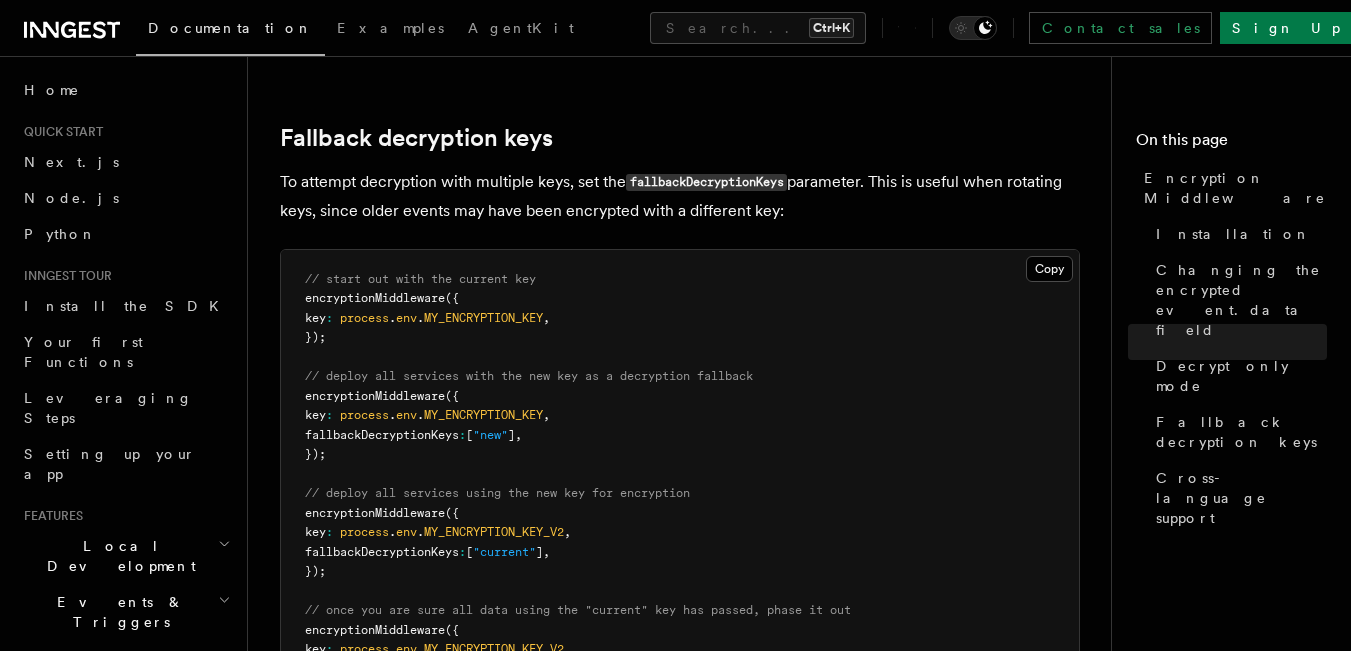 click on "// start out with the current key
encryptionMiddleware ({
key :   process . env . MY_ENCRYPTION_KEY ,
});
// deploy all services with the new key as a decryption fallback
encryptionMiddleware ({
key :   process . env . MY_ENCRYPTION_KEY ,
fallbackDecryptionKeys :  [ "new" ] ,
});
// deploy all services using the new key for encryption
encryptionMiddleware ({
key :   process . env . MY_ENCRYPTION_KEY_V2 ,
fallbackDecryptionKeys :  [ "current" ] ,
});
// once you are sure all data using the "current" key has passed, phase it out
encryptionMiddleware ({
key :   process . env . MY_ENCRYPTION_KEY_V2 ,
});" at bounding box center (680, 475) 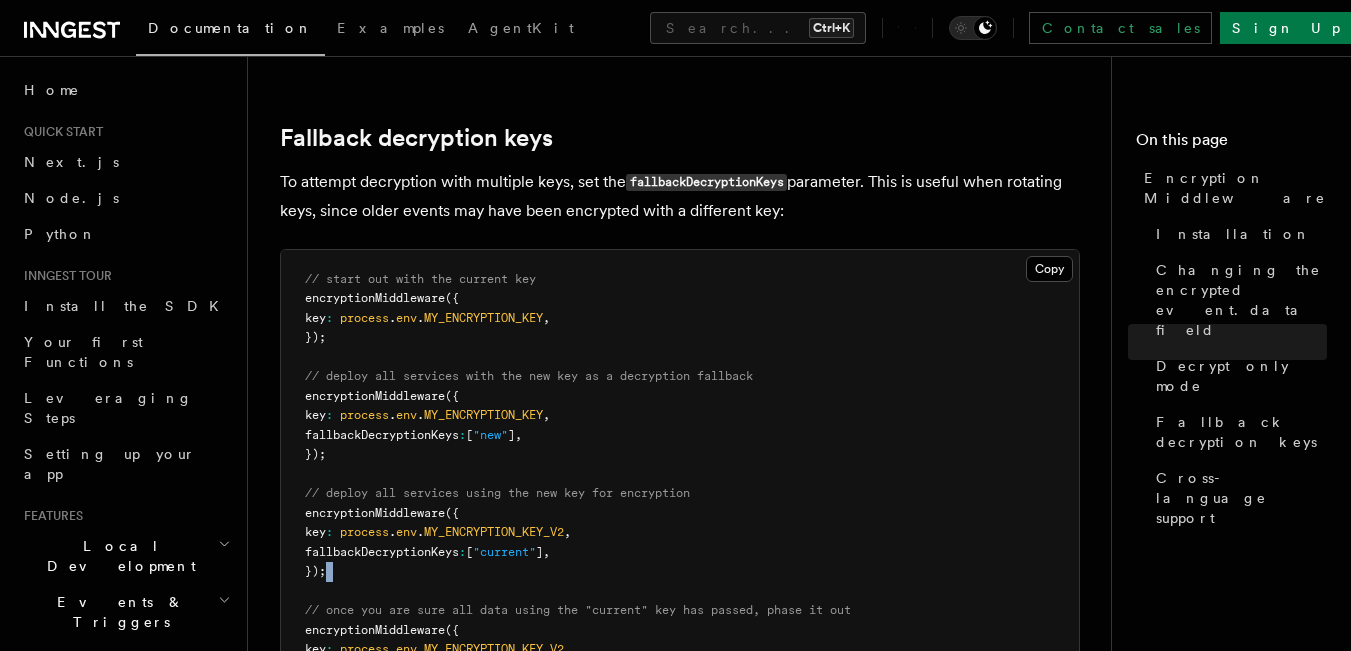click on "// start out with the current key
encryptionMiddleware ({
key :   process . env . MY_ENCRYPTION_KEY ,
});
// deploy all services with the new key as a decryption fallback
encryptionMiddleware ({
key :   process . env . MY_ENCRYPTION_KEY ,
fallbackDecryptionKeys :  [ "new" ] ,
});
// deploy all services using the new key for encryption
encryptionMiddleware ({
key :   process . env . MY_ENCRYPTION_KEY_V2 ,
fallbackDecryptionKeys :  [ "current" ] ,
});
// once you are sure all data using the "current" key has passed, phase it out
encryptionMiddleware ({
key :   process . env . MY_ENCRYPTION_KEY_V2 ,
});" at bounding box center (680, 475) 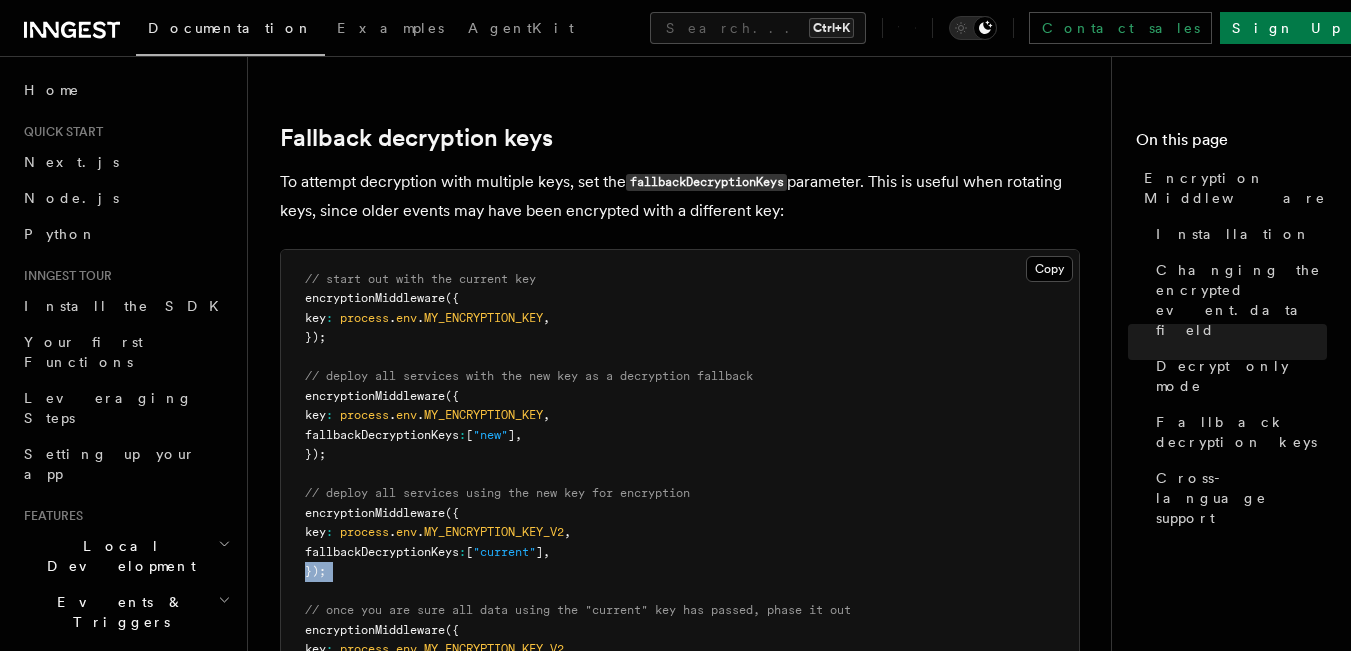 click on "// start out with the current key
encryptionMiddleware ({
key :   process . env . MY_ENCRYPTION_KEY ,
});
// deploy all services with the new key as a decryption fallback
encryptionMiddleware ({
key :   process . env . MY_ENCRYPTION_KEY ,
fallbackDecryptionKeys :  [ "new" ] ,
});
// deploy all services using the new key for encryption
encryptionMiddleware ({
key :   process . env . MY_ENCRYPTION_KEY_V2 ,
fallbackDecryptionKeys :  [ "current" ] ,
});
// once you are sure all data using the "current" key has passed, phase it out
encryptionMiddleware ({
key :   process . env . MY_ENCRYPTION_KEY_V2 ,
});" at bounding box center (680, 475) 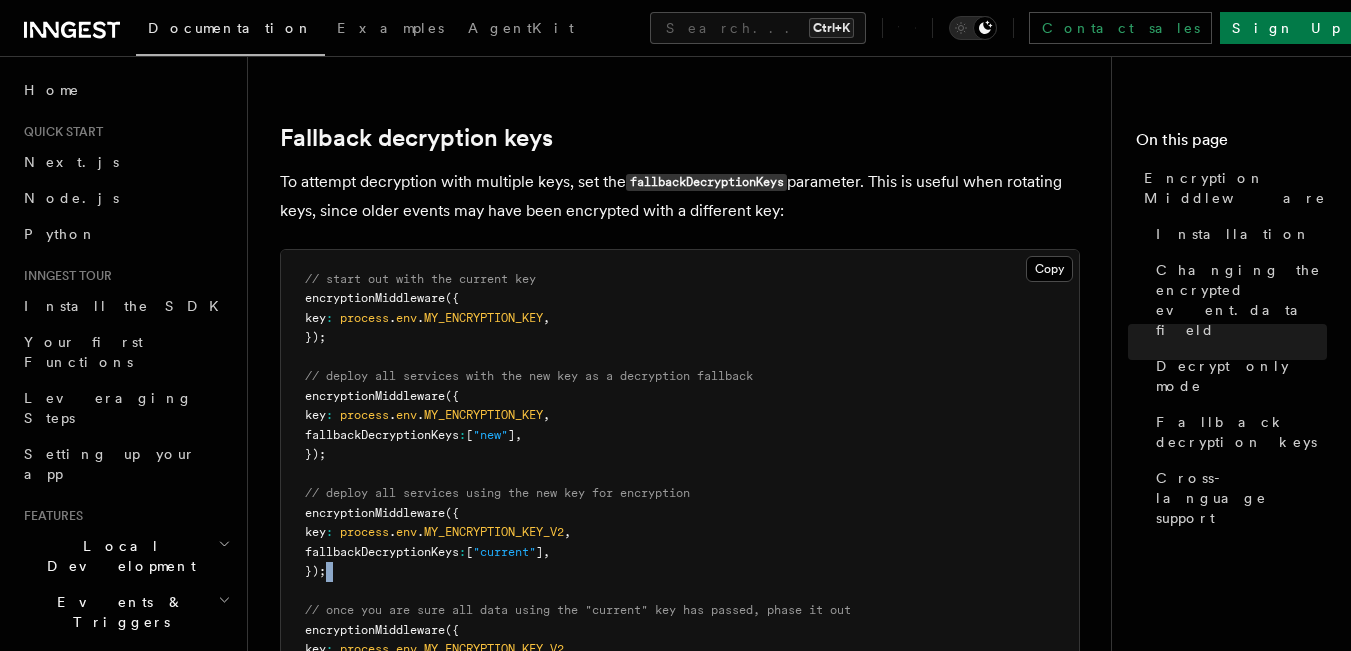 click on "// start out with the current key
encryptionMiddleware ({
key :   process . env . MY_ENCRYPTION_KEY ,
});
// deploy all services with the new key as a decryption fallback
encryptionMiddleware ({
key :   process . env . MY_ENCRYPTION_KEY ,
fallbackDecryptionKeys :  [ "new" ] ,
});
// deploy all services using the new key for encryption
encryptionMiddleware ({
key :   process . env . MY_ENCRYPTION_KEY_V2 ,
fallbackDecryptionKeys :  [ "current" ] ,
});
// once you are sure all data using the "current" key has passed, phase it out
encryptionMiddleware ({
key :   process . env . MY_ENCRYPTION_KEY_V2 ,
});" at bounding box center (680, 475) 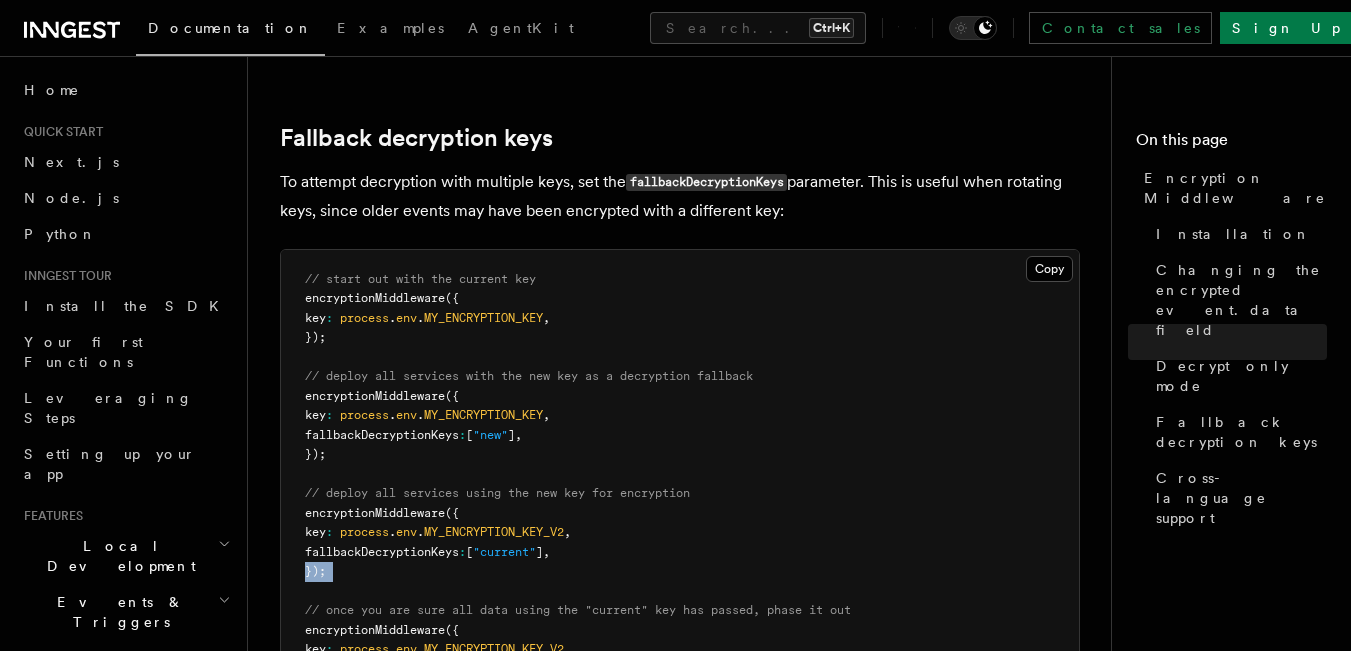 click on "// start out with the current key
encryptionMiddleware ({
key :   process . env . MY_ENCRYPTION_KEY ,
});
// deploy all services with the new key as a decryption fallback
encryptionMiddleware ({
key :   process . env . MY_ENCRYPTION_KEY ,
fallbackDecryptionKeys :  [ "new" ] ,
});
// deploy all services using the new key for encryption
encryptionMiddleware ({
key :   process . env . MY_ENCRYPTION_KEY_V2 ,
fallbackDecryptionKeys :  [ "current" ] ,
});
// once you are sure all data using the "current" key has passed, phase it out
encryptionMiddleware ({
key :   process . env . MY_ENCRYPTION_KEY_V2 ,
});" at bounding box center [680, 475] 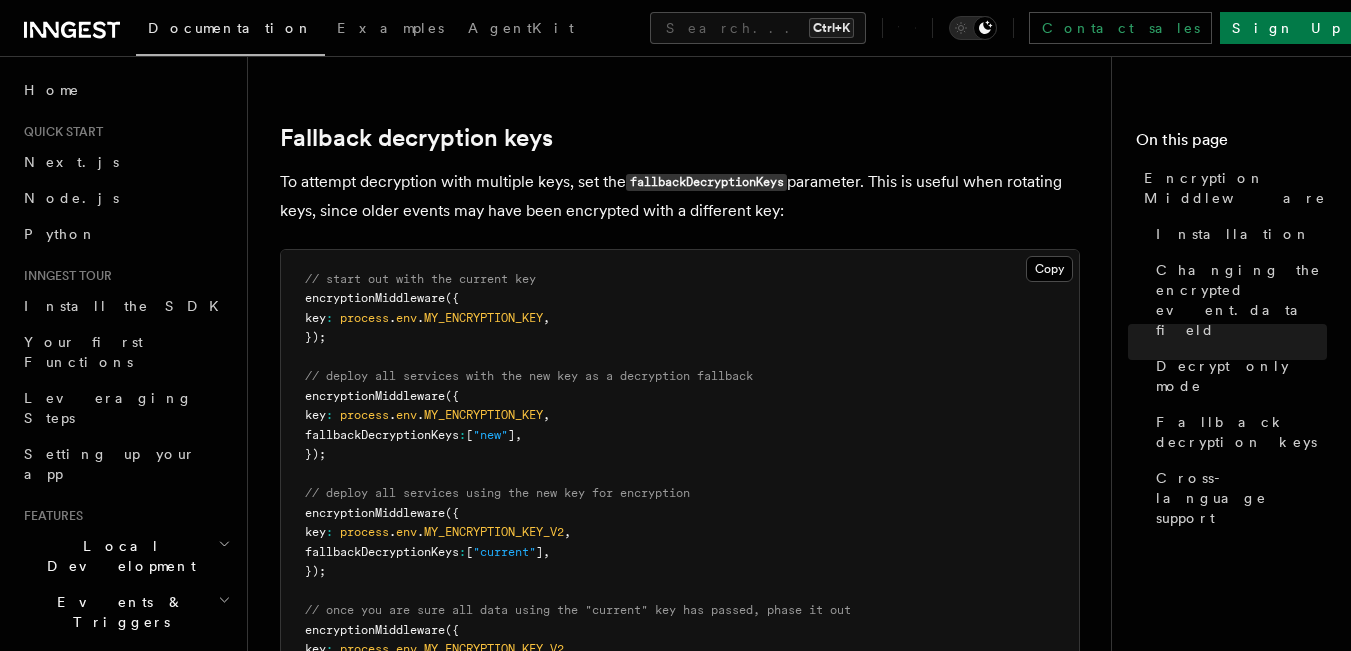 click on "// start out with the current key
encryptionMiddleware ({
key :   process . env . MY_ENCRYPTION_KEY ,
});
// deploy all services with the new key as a decryption fallback
encryptionMiddleware ({
key :   process . env . MY_ENCRYPTION_KEY ,
fallbackDecryptionKeys :  [ "new" ] ,
});
// deploy all services using the new key for encryption
encryptionMiddleware ({
key :   process . env . MY_ENCRYPTION_KEY_V2 ,
fallbackDecryptionKeys :  [ "current" ] ,
});
// once you are sure all data using the "current" key has passed, phase it out
encryptionMiddleware ({
key :   process . env . MY_ENCRYPTION_KEY_V2 ,
});" at bounding box center (680, 475) 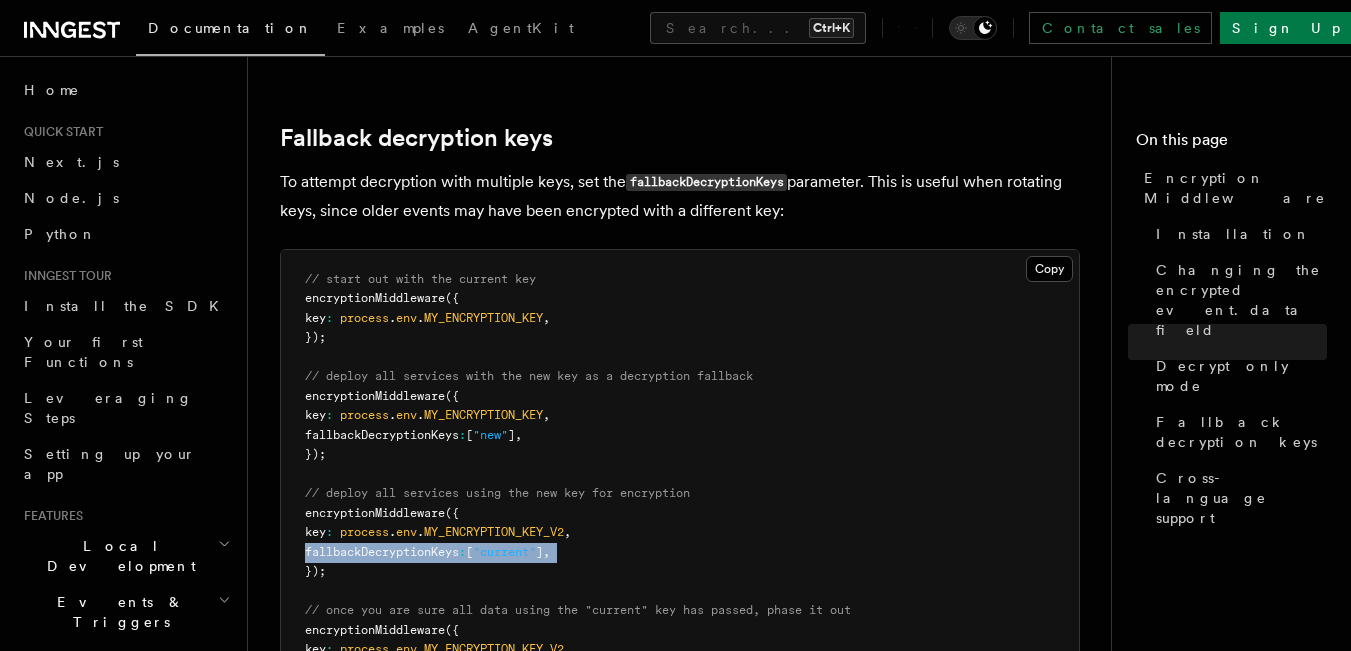 click on "// start out with the current key
encryptionMiddleware ({
key :   process . env . MY_ENCRYPTION_KEY ,
});
// deploy all services with the new key as a decryption fallback
encryptionMiddleware ({
key :   process . env . MY_ENCRYPTION_KEY ,
fallbackDecryptionKeys :  [ "new" ] ,
});
// deploy all services using the new key for encryption
encryptionMiddleware ({
key :   process . env . MY_ENCRYPTION_KEY_V2 ,
fallbackDecryptionKeys :  [ "current" ] ,
});
// once you are sure all data using the "current" key has passed, phase it out
encryptionMiddleware ({
key :   process . env . MY_ENCRYPTION_KEY_V2 ,
});" at bounding box center [680, 475] 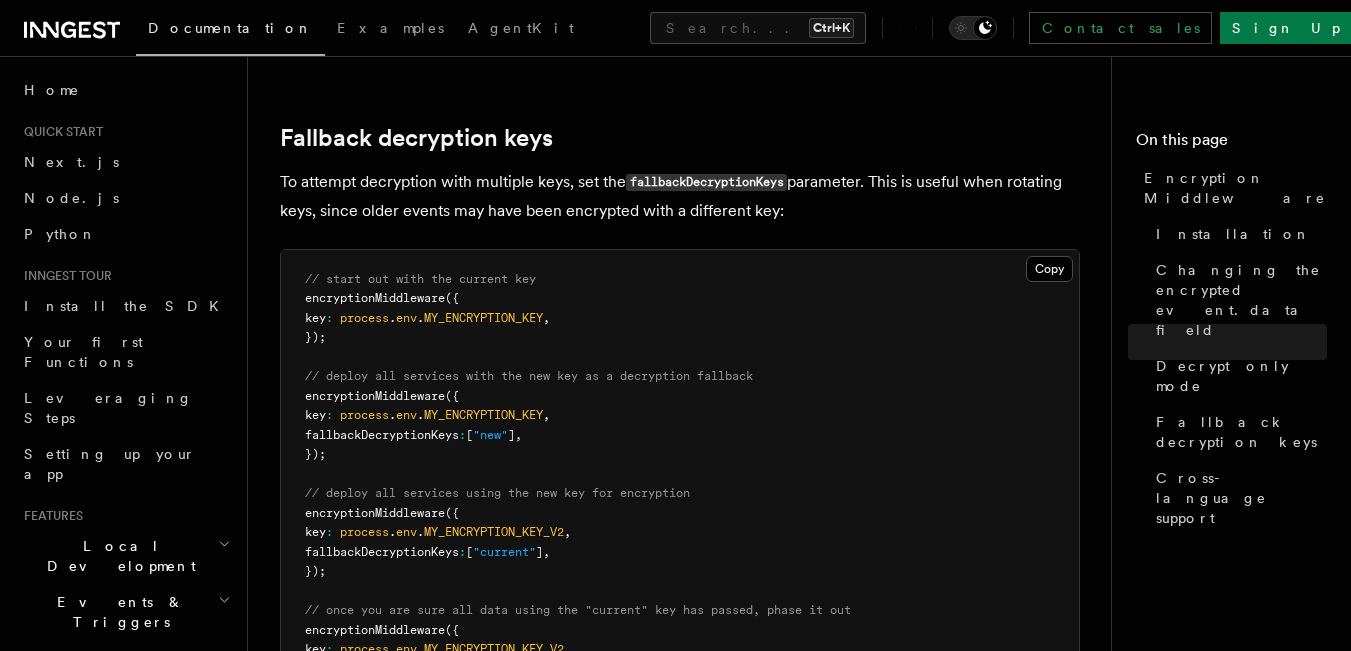 click on "fallbackDecryptionKeys" at bounding box center (706, 182) 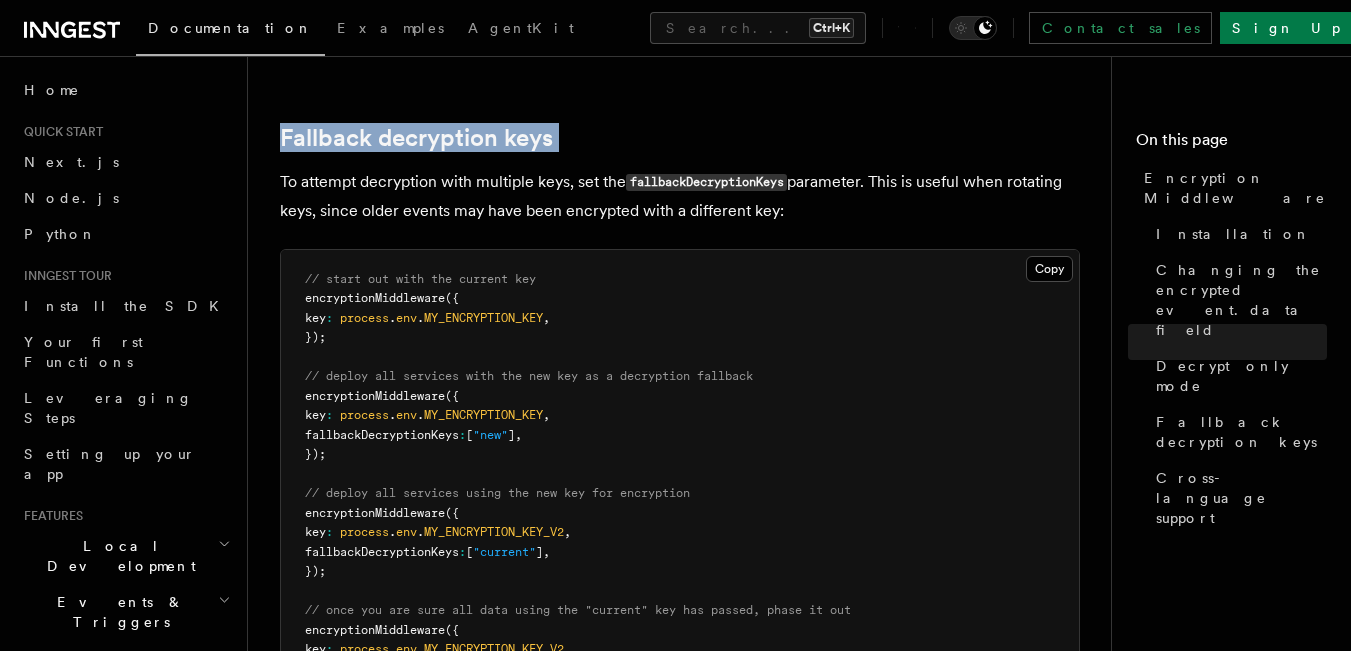 click on "Fallback decryption keys" at bounding box center [680, 138] 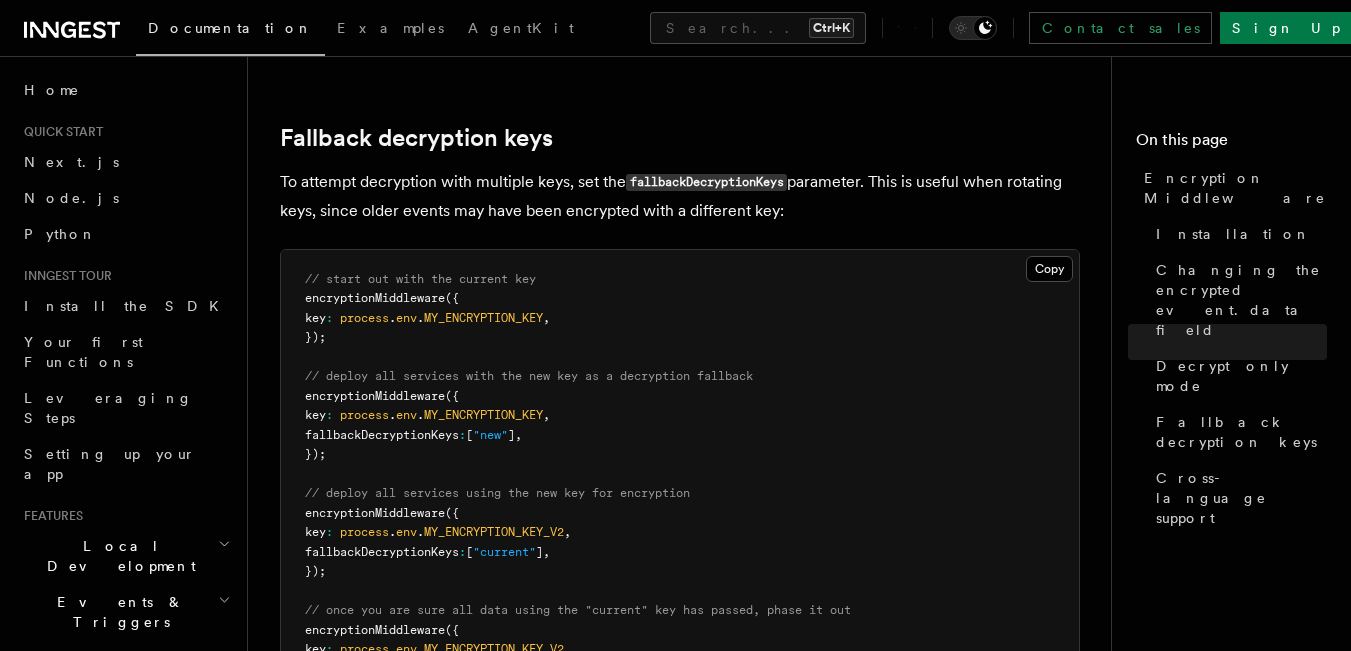 click on "To attempt decryption with multiple keys, set the  fallbackDecryptionKeys  parameter. This is useful when rotating keys, since older events may have been encrypted with a different key:" at bounding box center [680, 196] 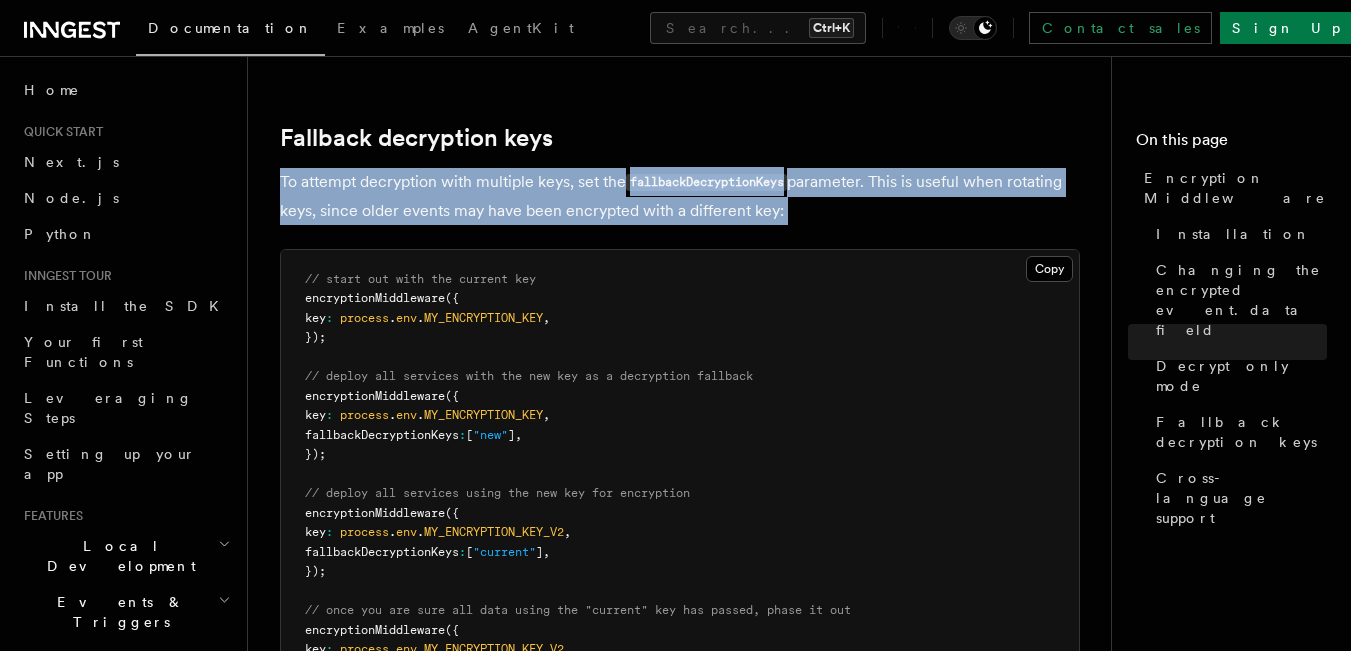 click on "To attempt decryption with multiple keys, set the  fallbackDecryptionKeys  parameter. This is useful when rotating keys, since older events may have been encrypted with a different key:" at bounding box center (680, 196) 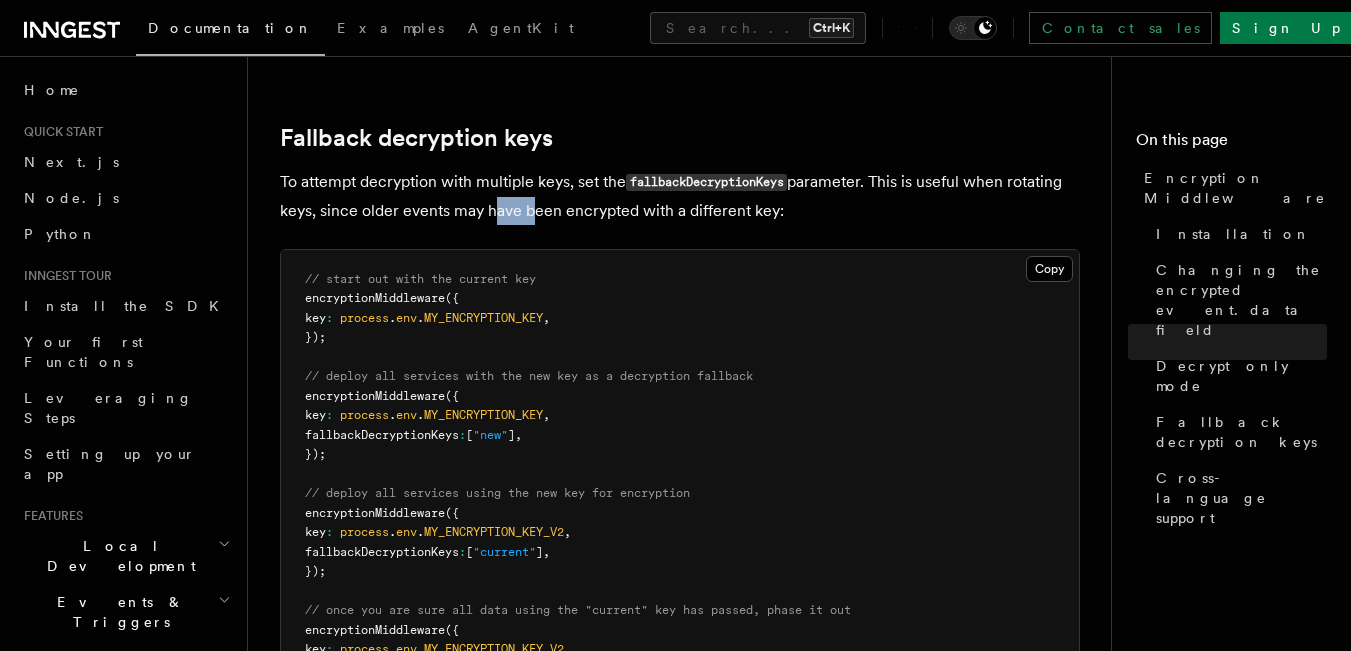 click on "To attempt decryption with multiple keys, set the  fallbackDecryptionKeys  parameter. This is useful when rotating keys, since older events may have been encrypted with a different key:" at bounding box center [680, 196] 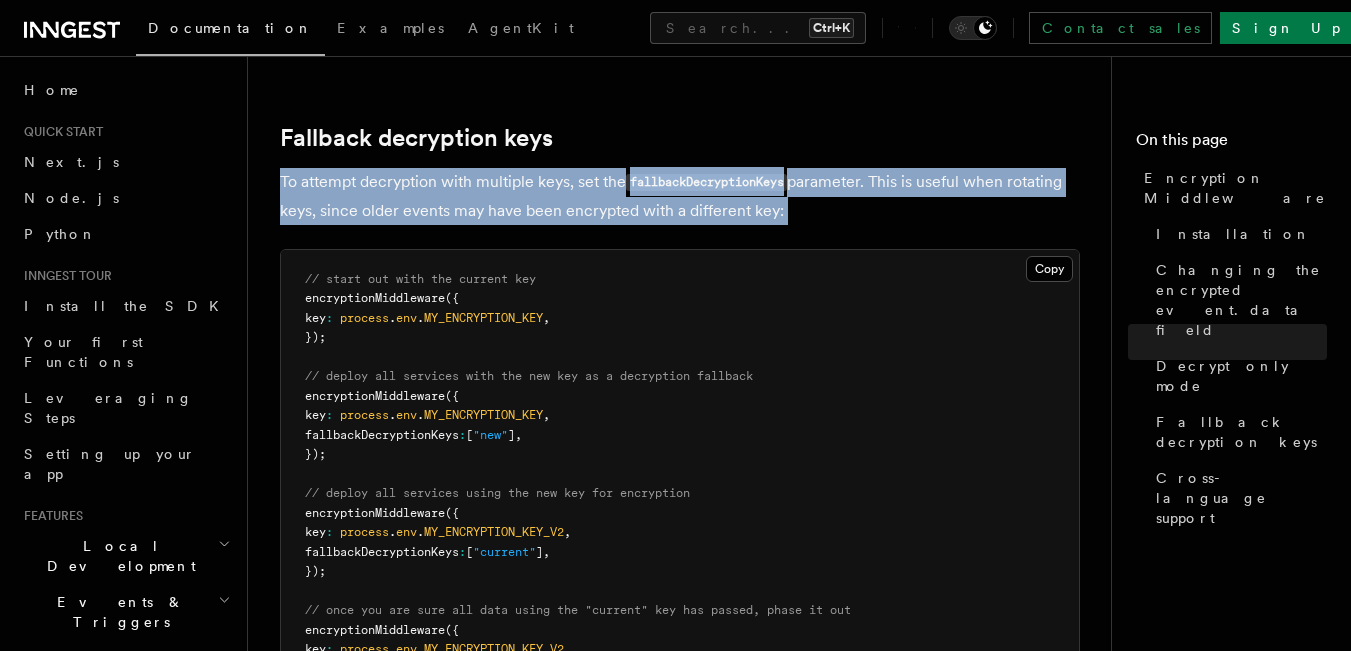 click on "To attempt decryption with multiple keys, set the  fallbackDecryptionKeys  parameter. This is useful when rotating keys, since older events may have been encrypted with a different key:" at bounding box center (680, 196) 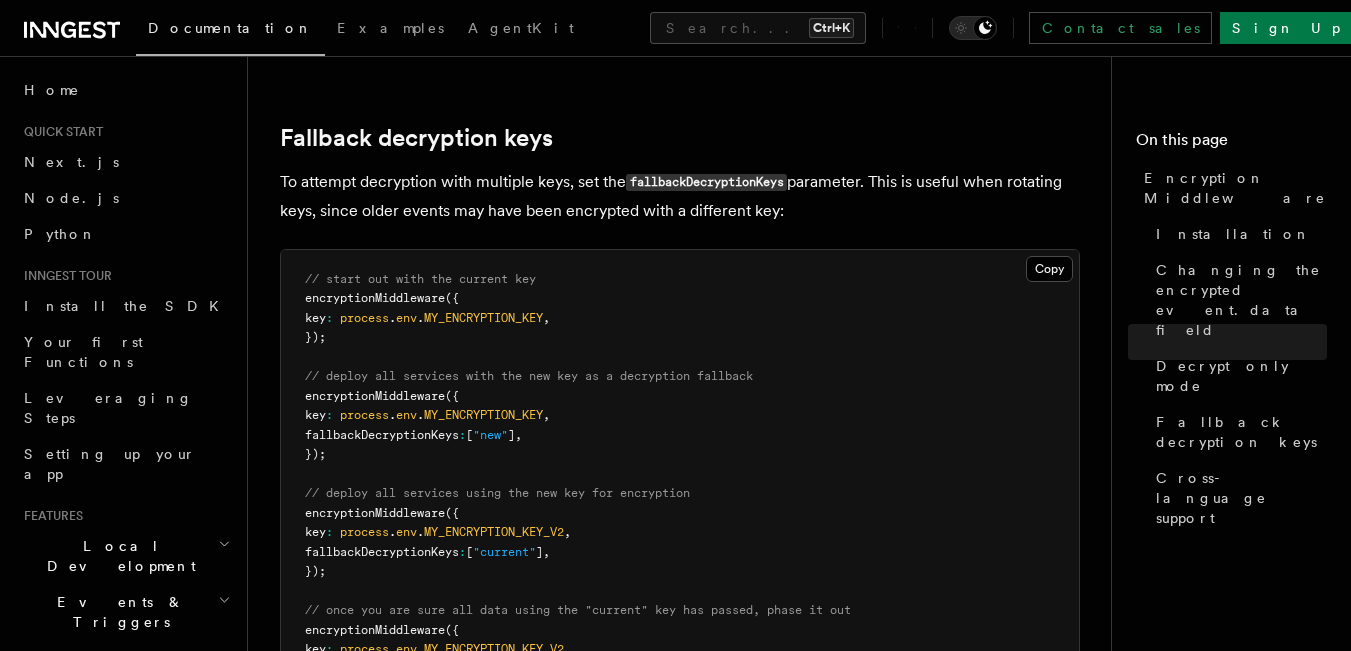 click on "Features Middleware Encryption Middleware
Encryption middleware provides end-to-end encryption for events, step output, and function output.  Only encrypted data is sent to Inngest servers : encryption and decryption happen within your infrastructure.
TypeScript (v2.0.0+) Python (v0.3.0+) Installation Install the  @inngest/middleware-encryption  package  ( GitHub ) and configure it as follows: Copy Copied import  { encryptionMiddleware }  from   "@inngest/middleware-encryption" ;
// Initialize the middleware
const   mw   =   encryptionMiddleware ({
// your encryption key string should not be hard coded
key :   process . env . MY_ENCRYPTION_KEY ,
});
// Use the middleware with Inngest
const   inngest   =   new   Inngest ({
id :   "my-app" ,
middleware :  [mw] ,
});
By default, the following will be encrypted:
All step data
All function output
Event data placed inside  data.encrypted
Changing the encrypted  event.data  field This can be customized using the  Copy" at bounding box center [687, 38] 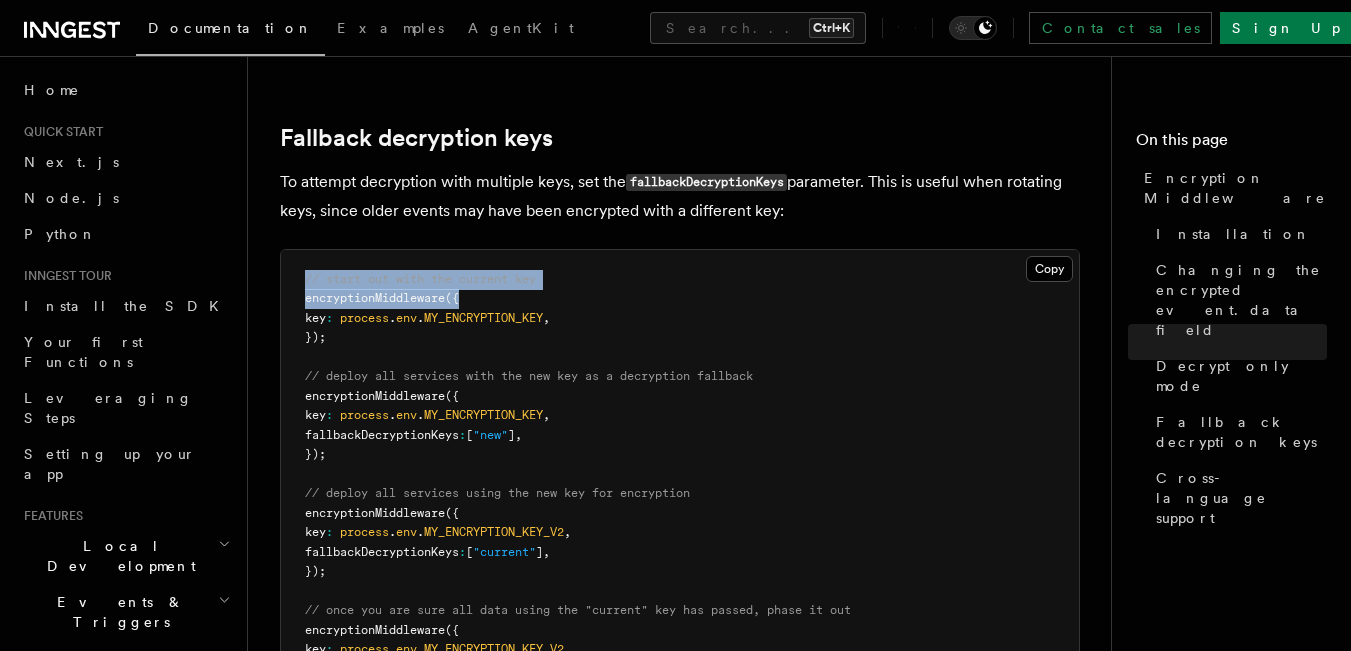 drag, startPoint x: 468, startPoint y: 264, endPoint x: 286, endPoint y: 260, distance: 182.04395 